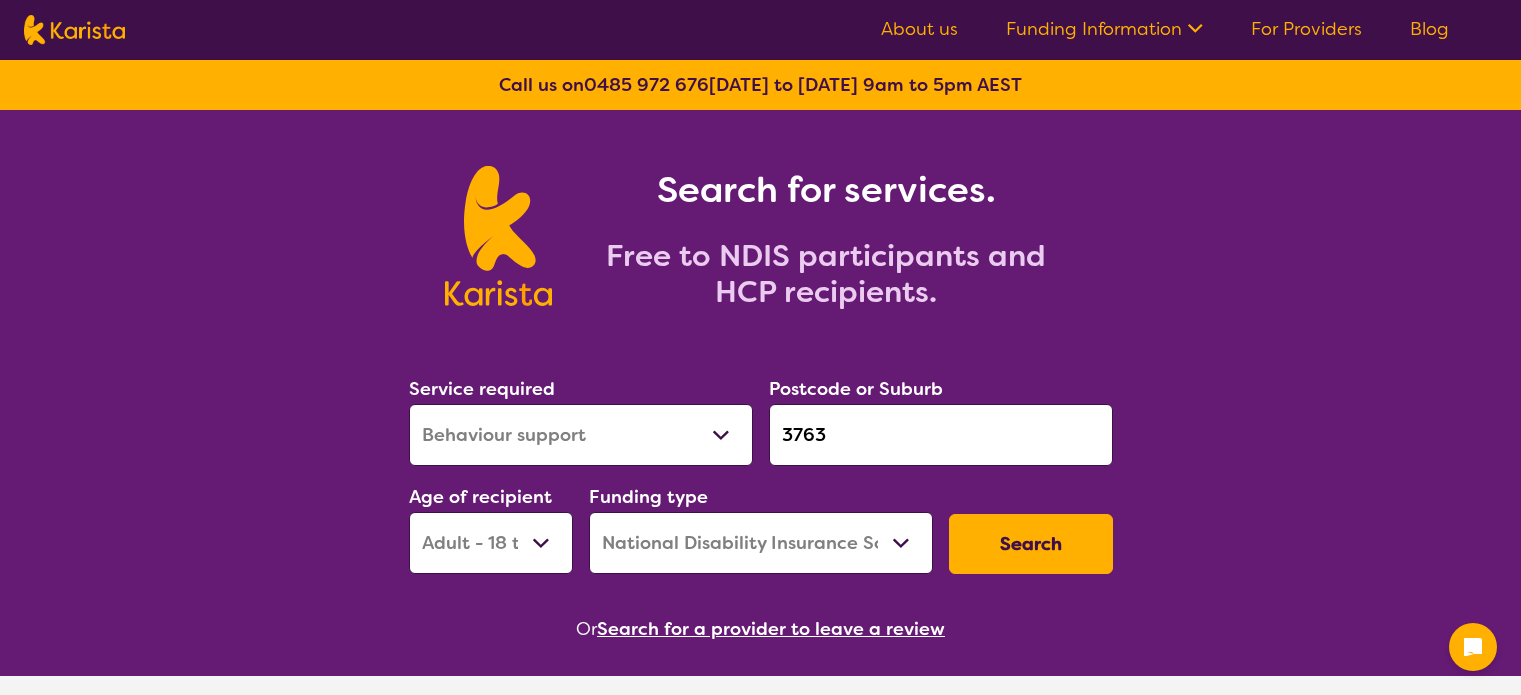 select on "Behaviour support" 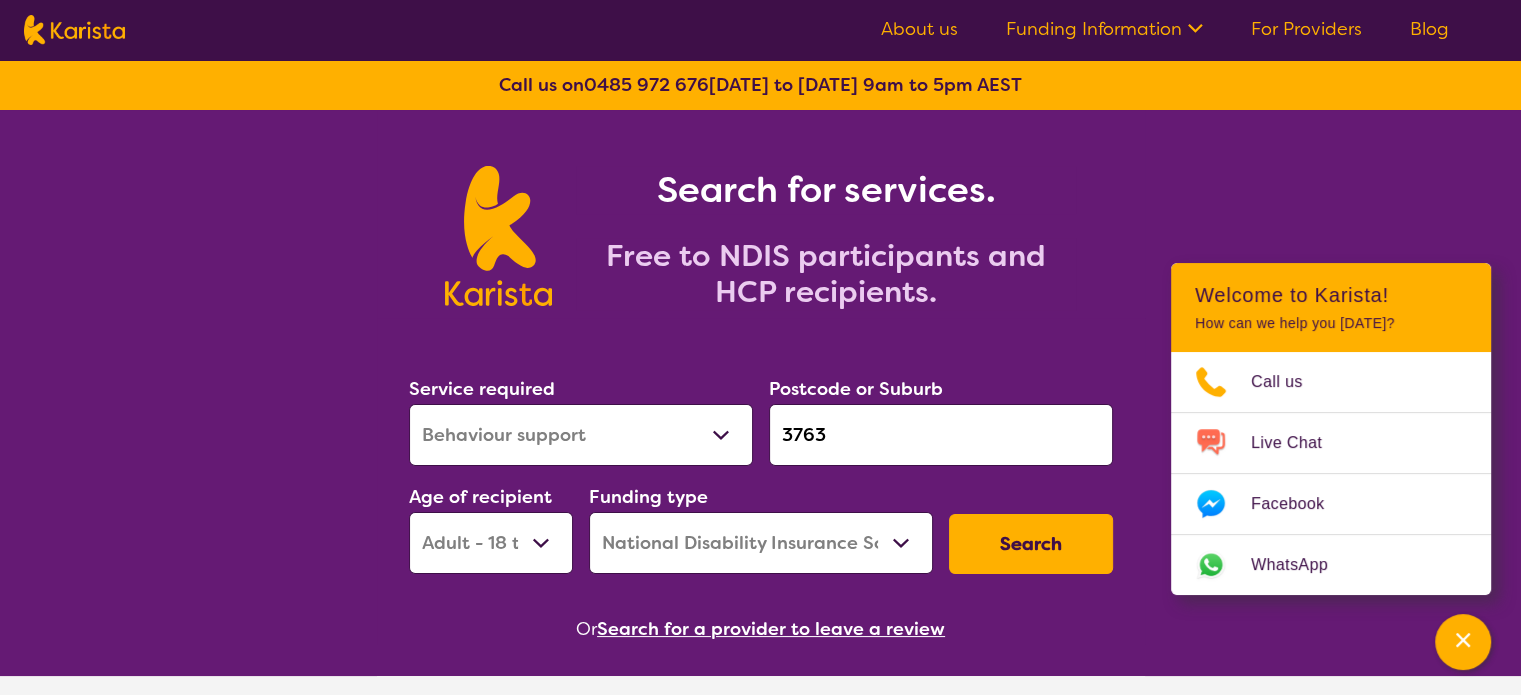 click on "For Providers" at bounding box center [1306, 29] 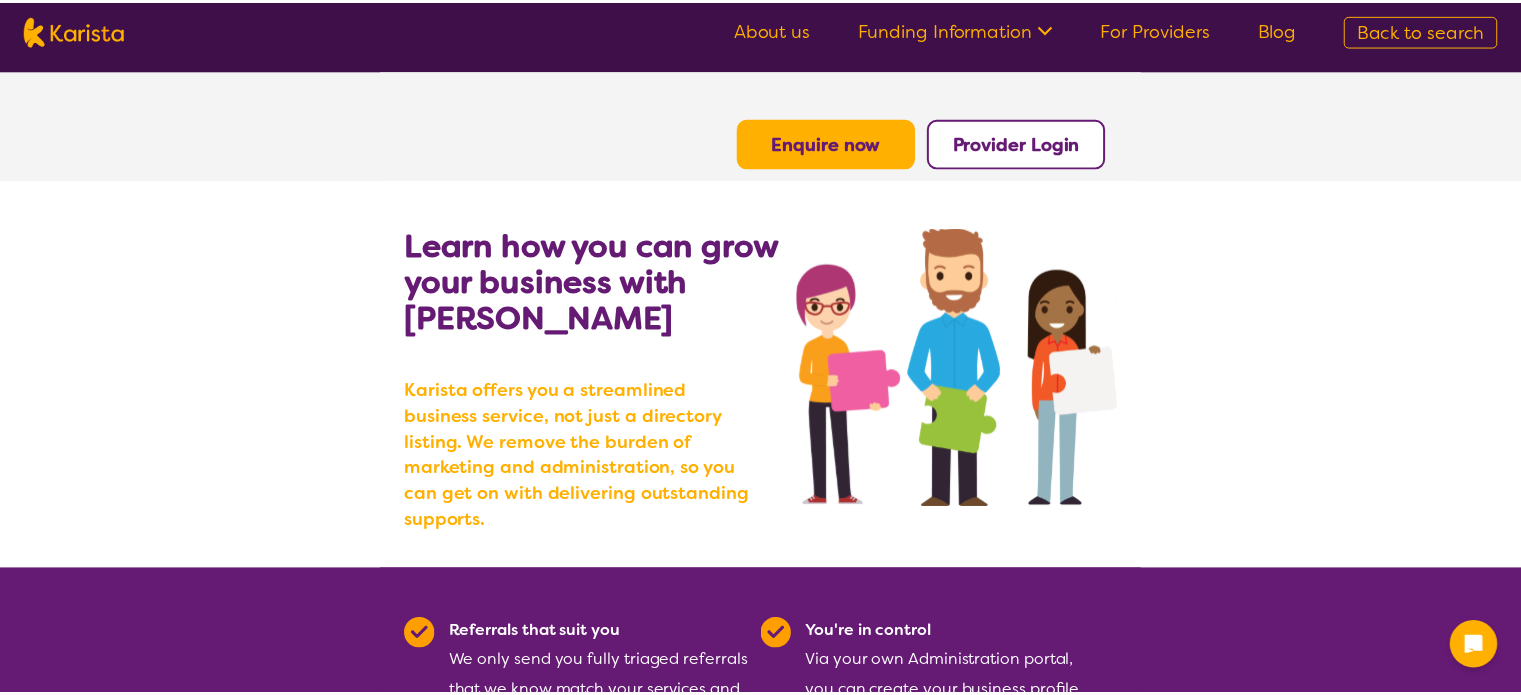 scroll, scrollTop: 0, scrollLeft: 0, axis: both 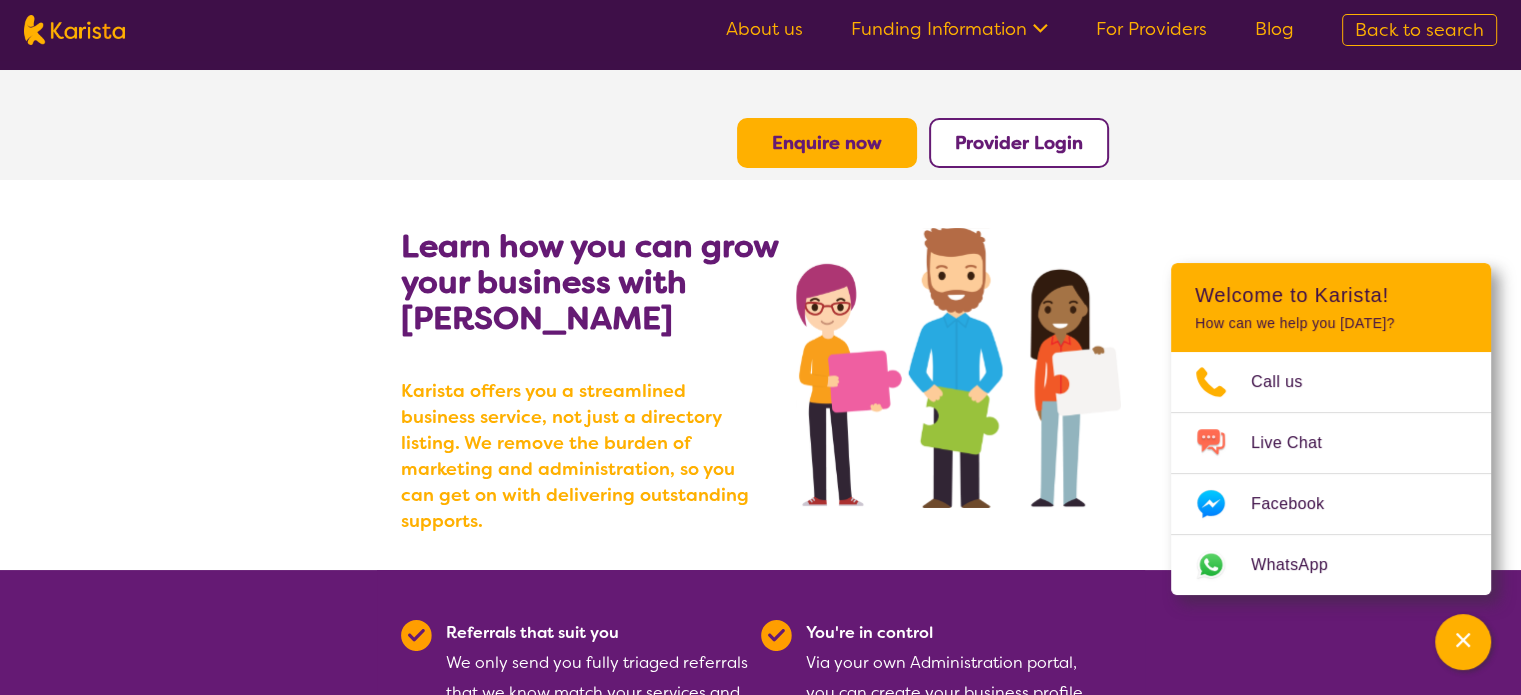 click on "Provider Login" at bounding box center (1019, 143) 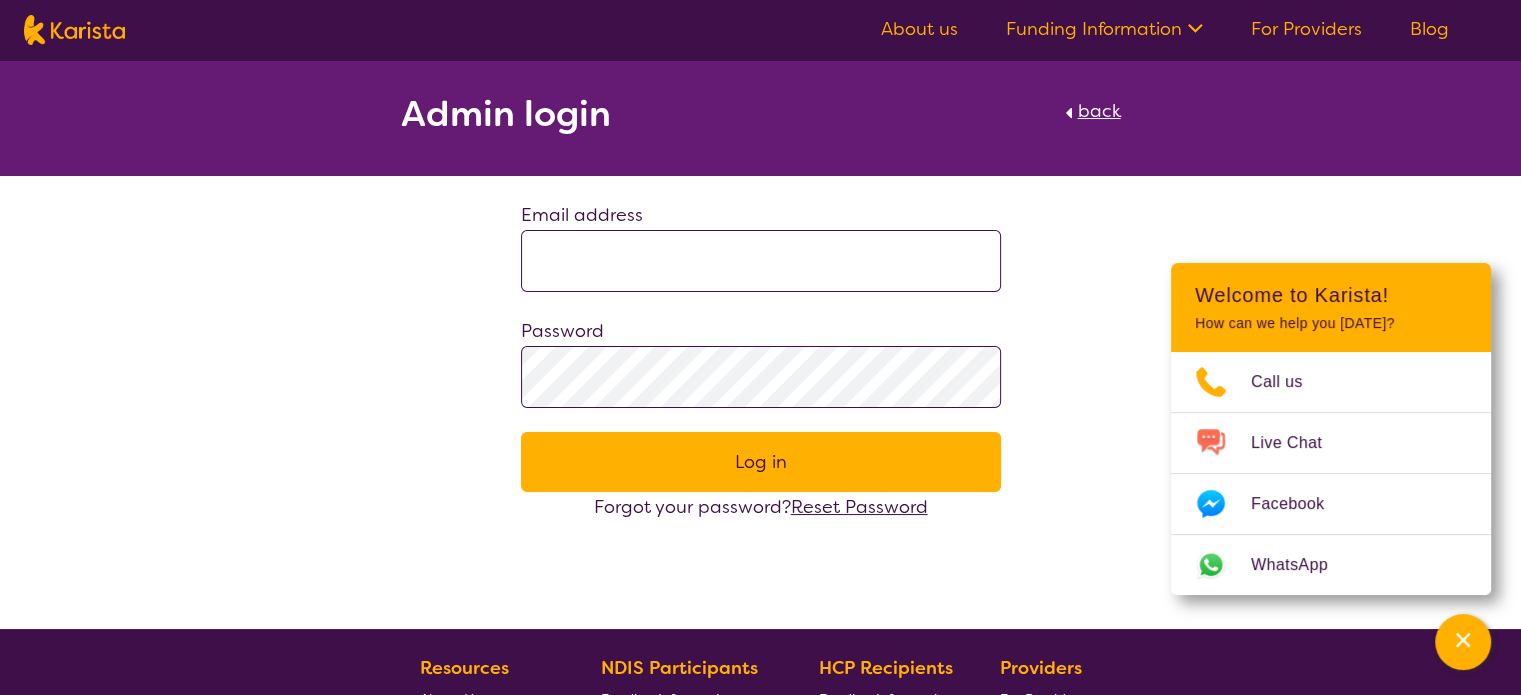 click at bounding box center (761, 261) 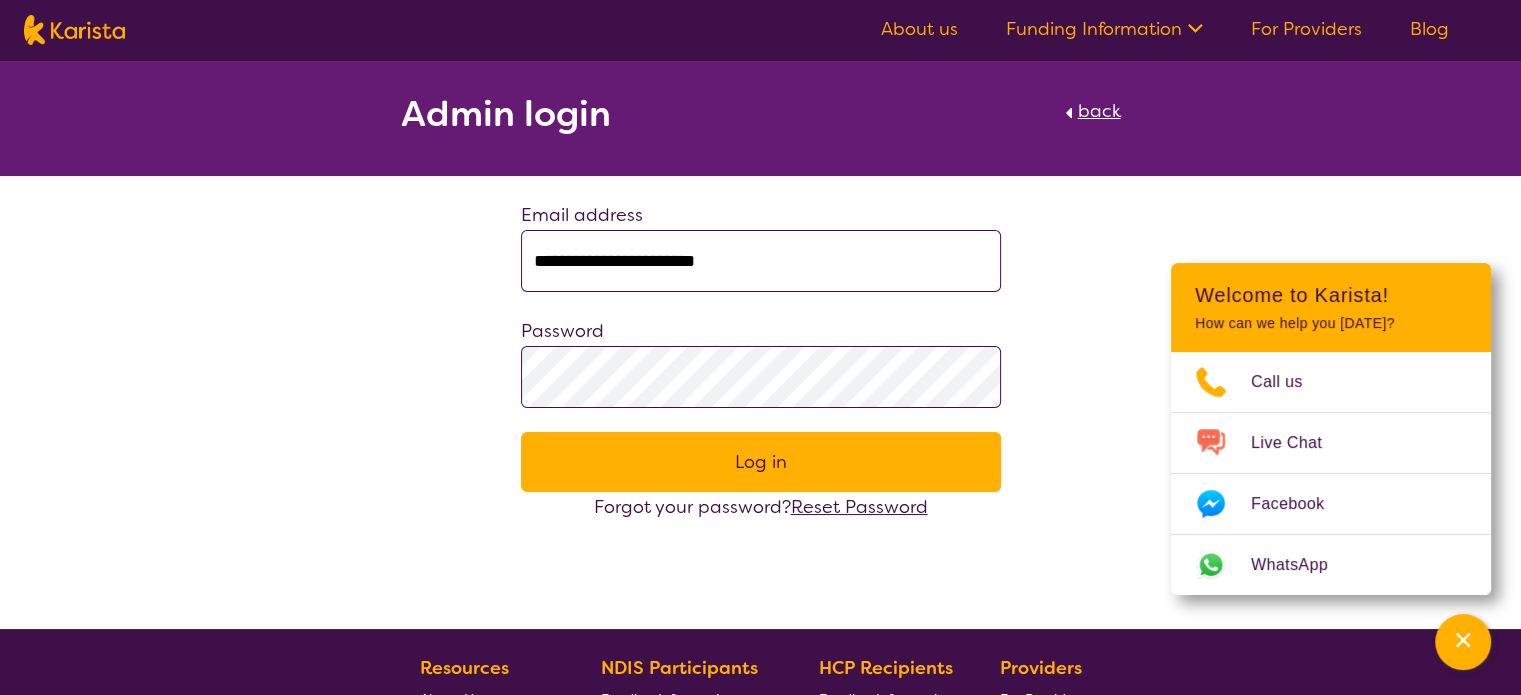 click on "Log in" at bounding box center (761, 462) 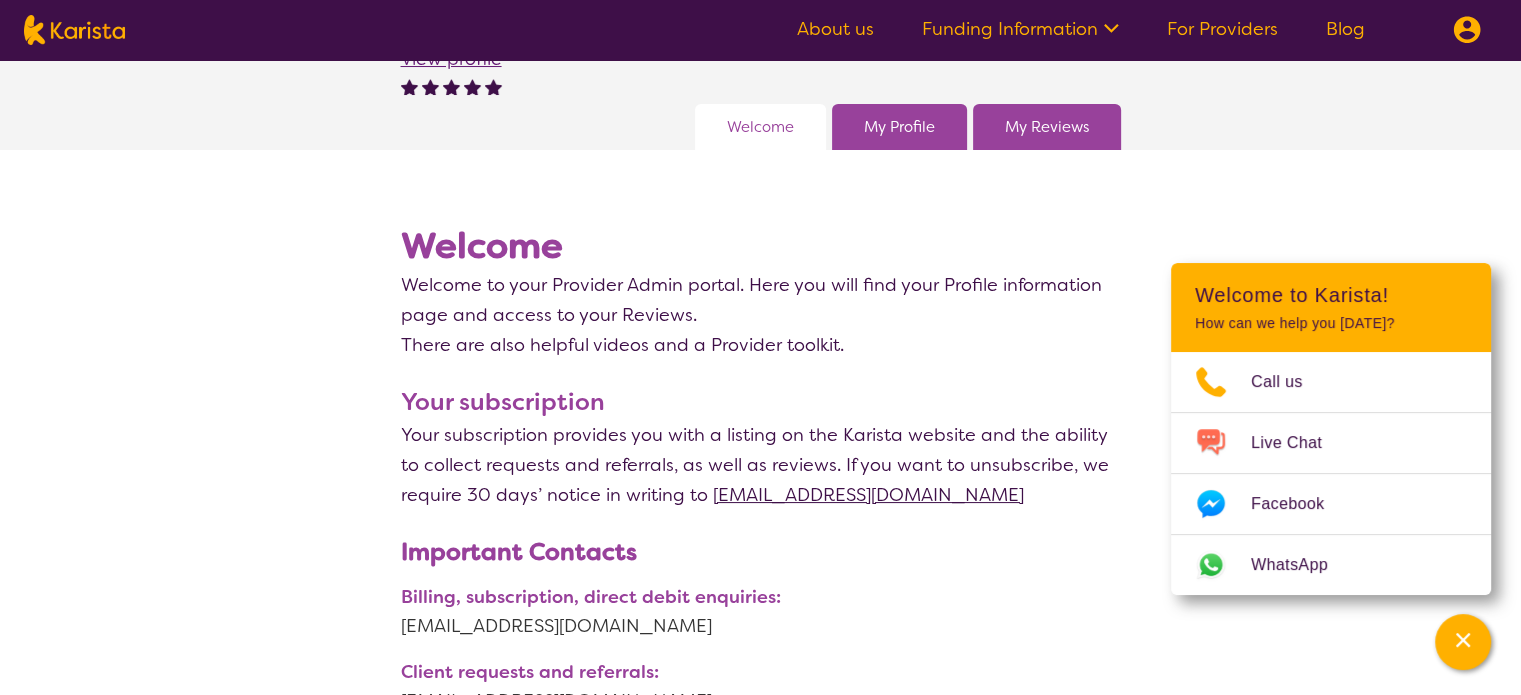 scroll, scrollTop: 100, scrollLeft: 0, axis: vertical 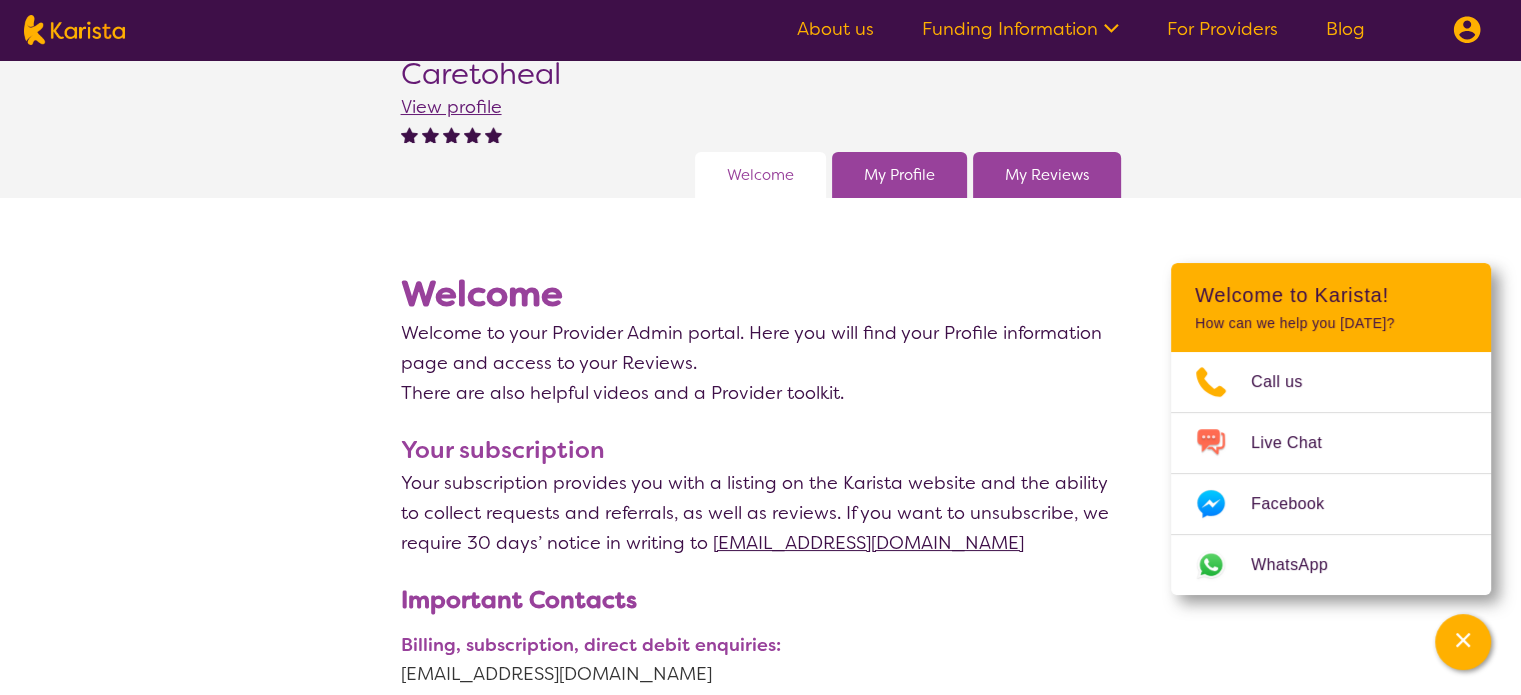 click on "My Profile" at bounding box center (899, 175) 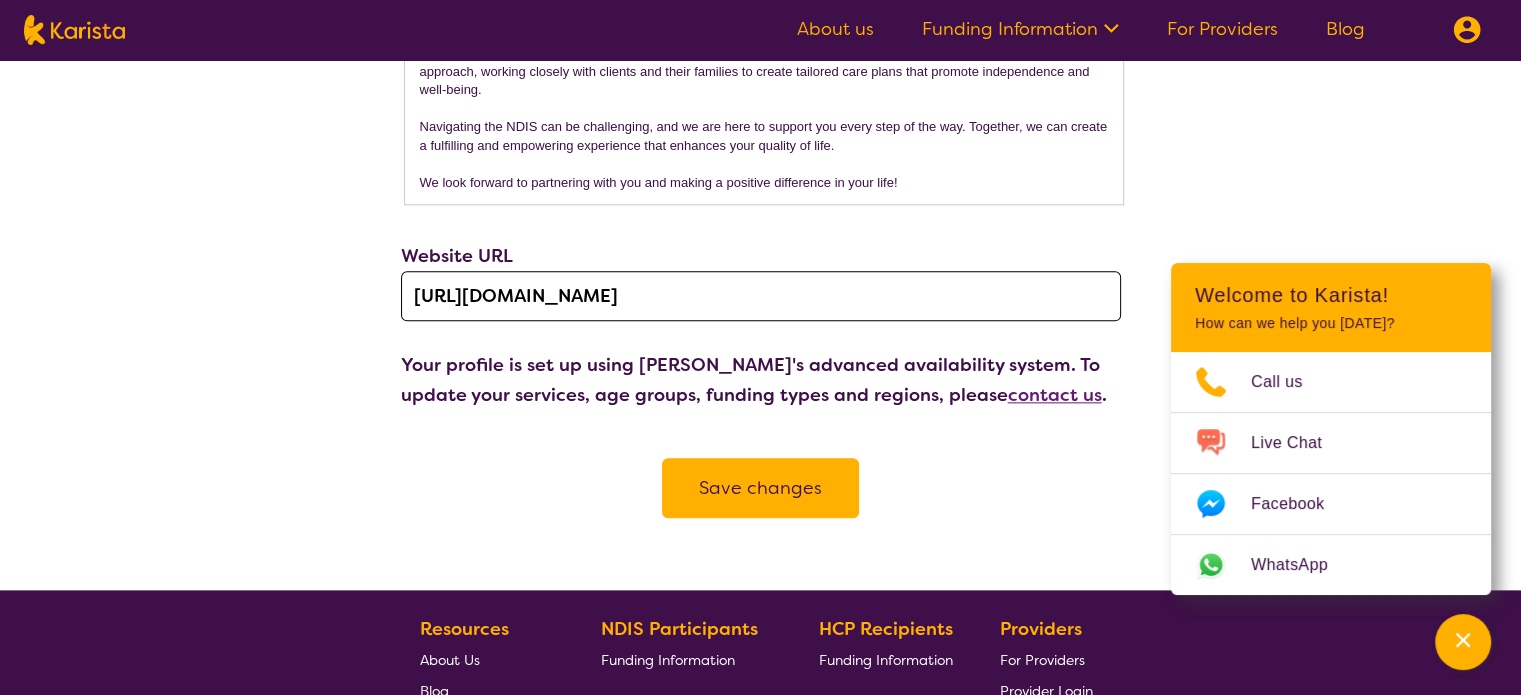 scroll, scrollTop: 2400, scrollLeft: 0, axis: vertical 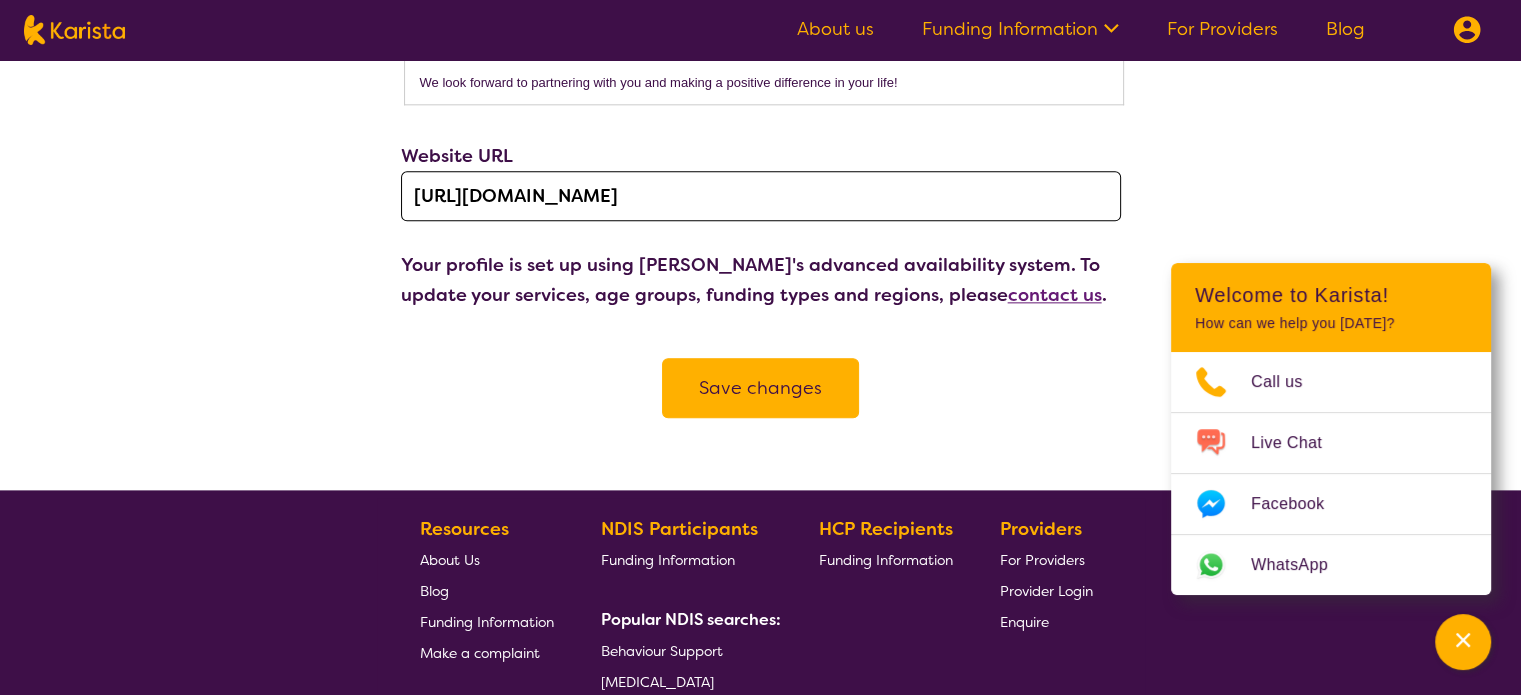 click on "contact us" at bounding box center (1055, 295) 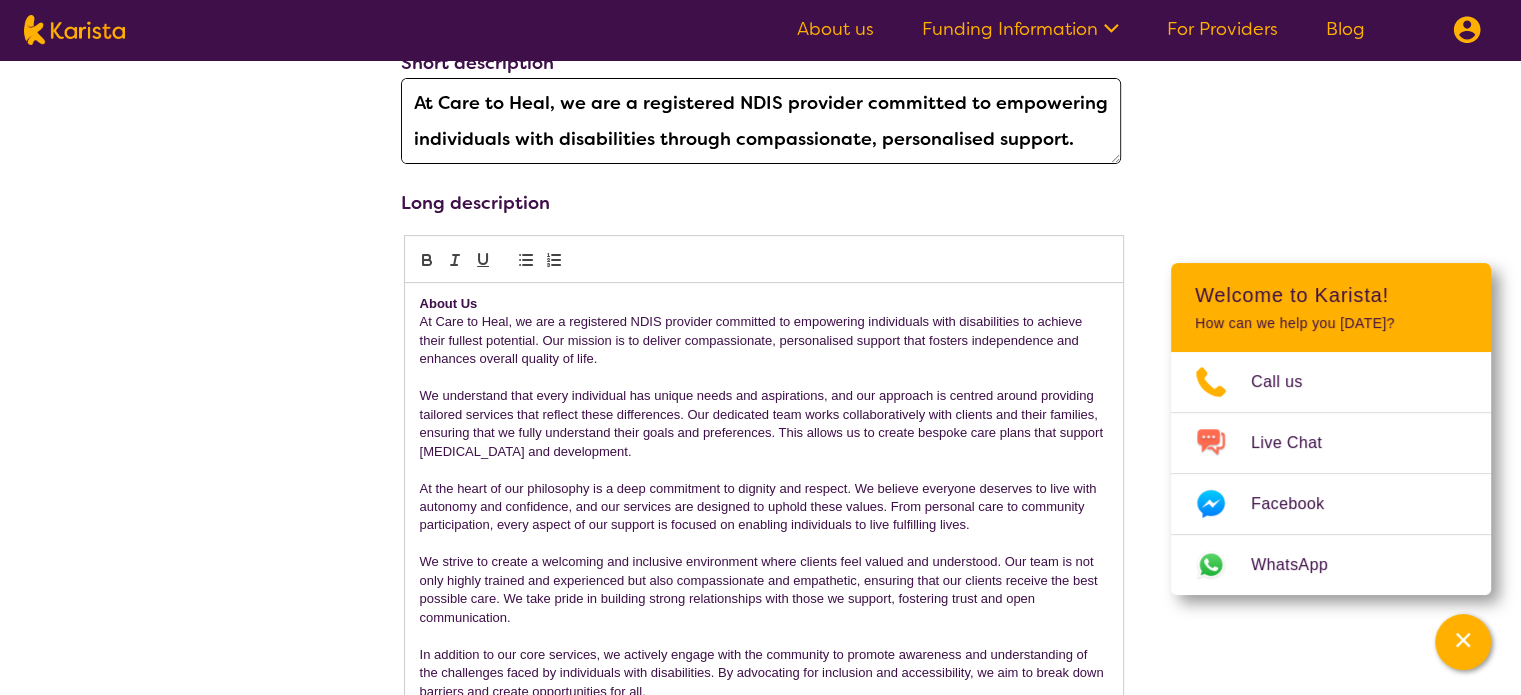 scroll, scrollTop: 600, scrollLeft: 0, axis: vertical 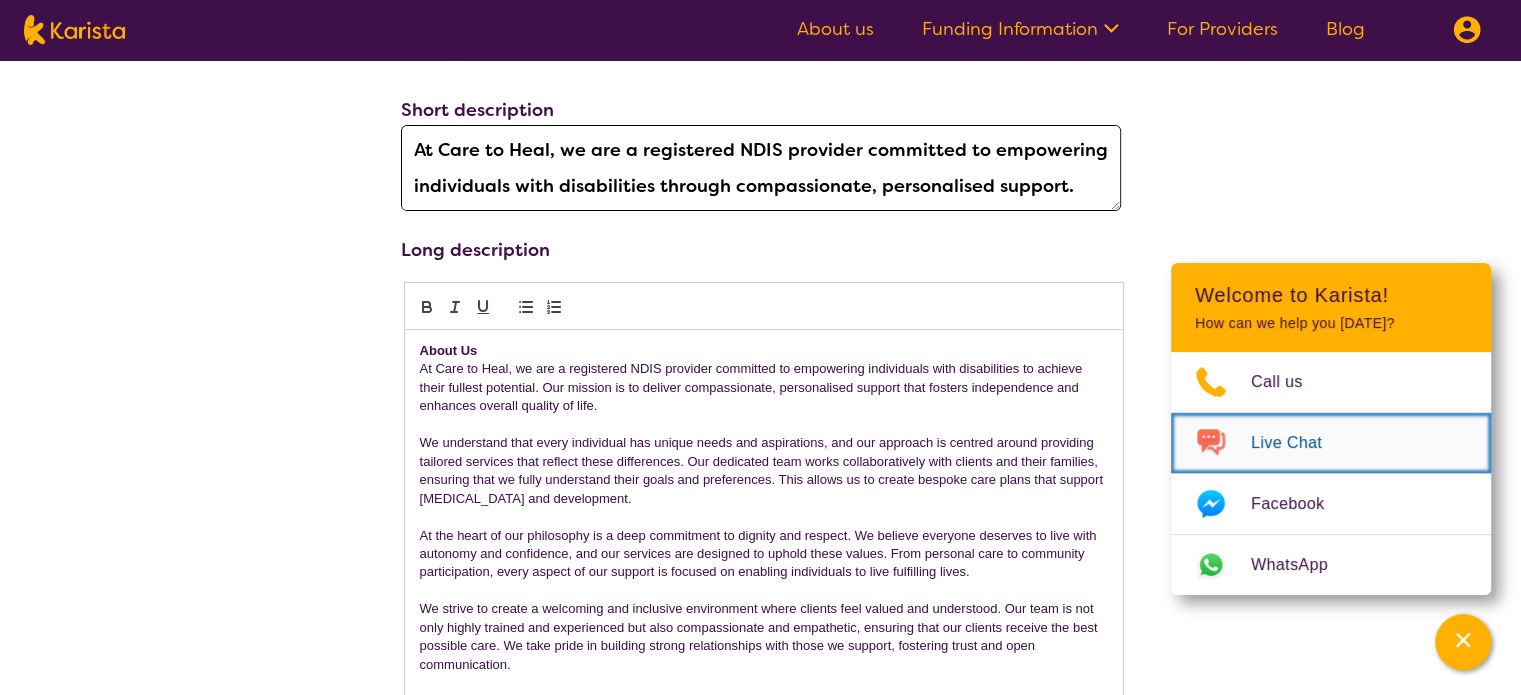 click on "Live Chat" at bounding box center (1298, 443) 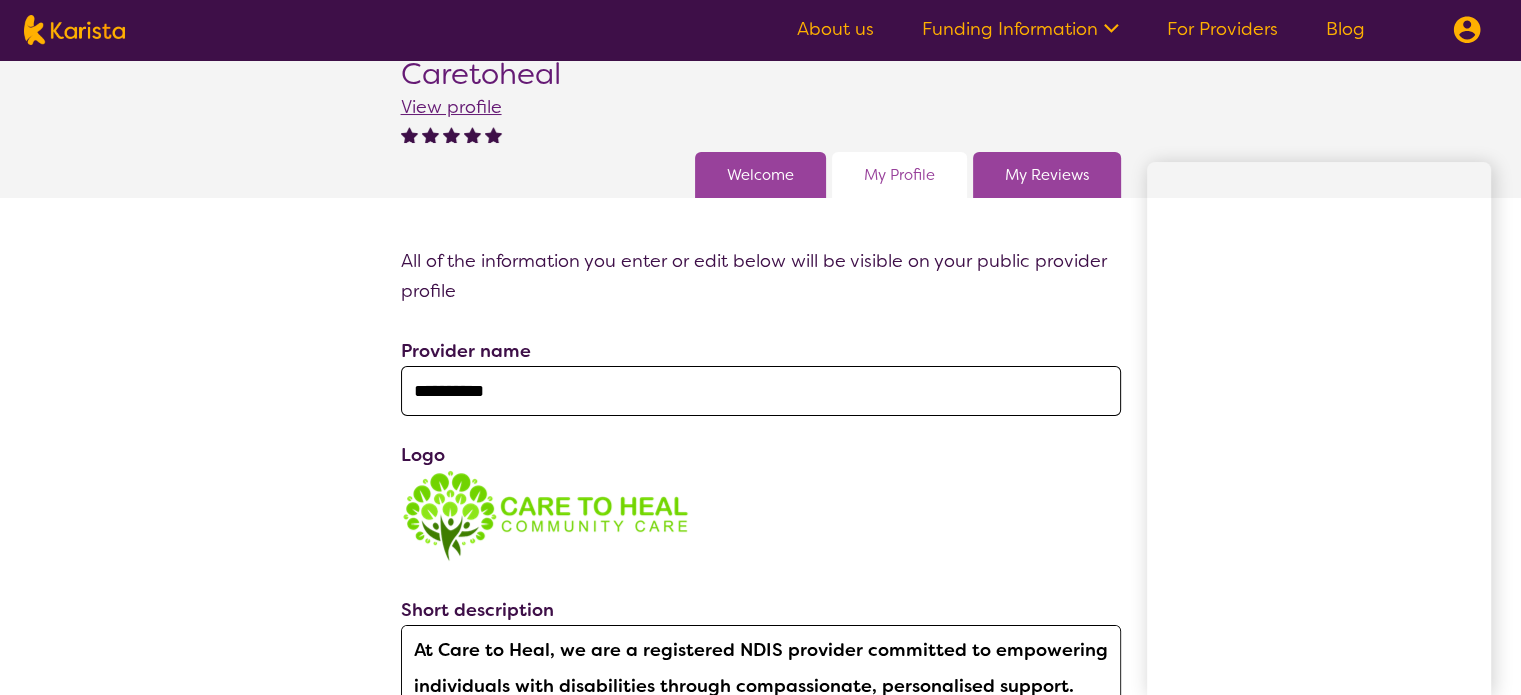 scroll, scrollTop: 200, scrollLeft: 0, axis: vertical 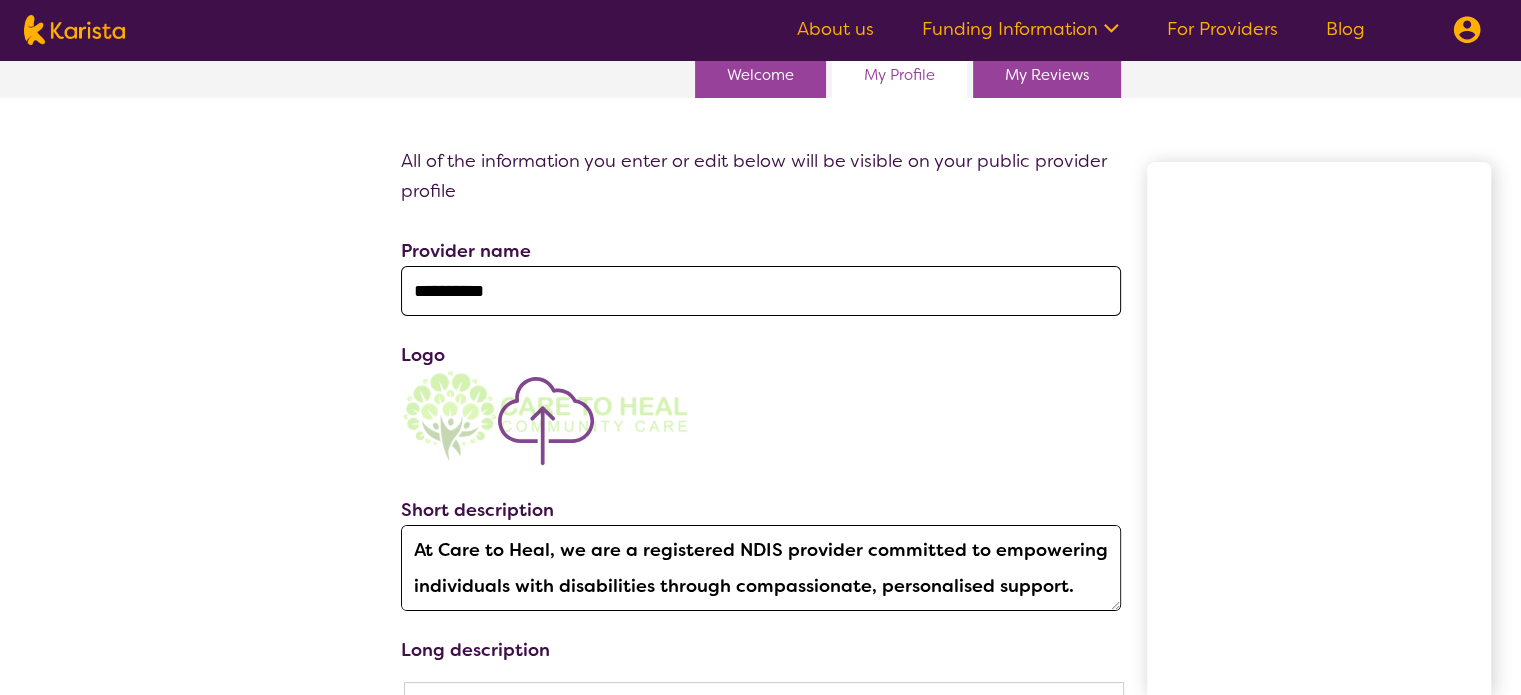 click at bounding box center [546, 421] 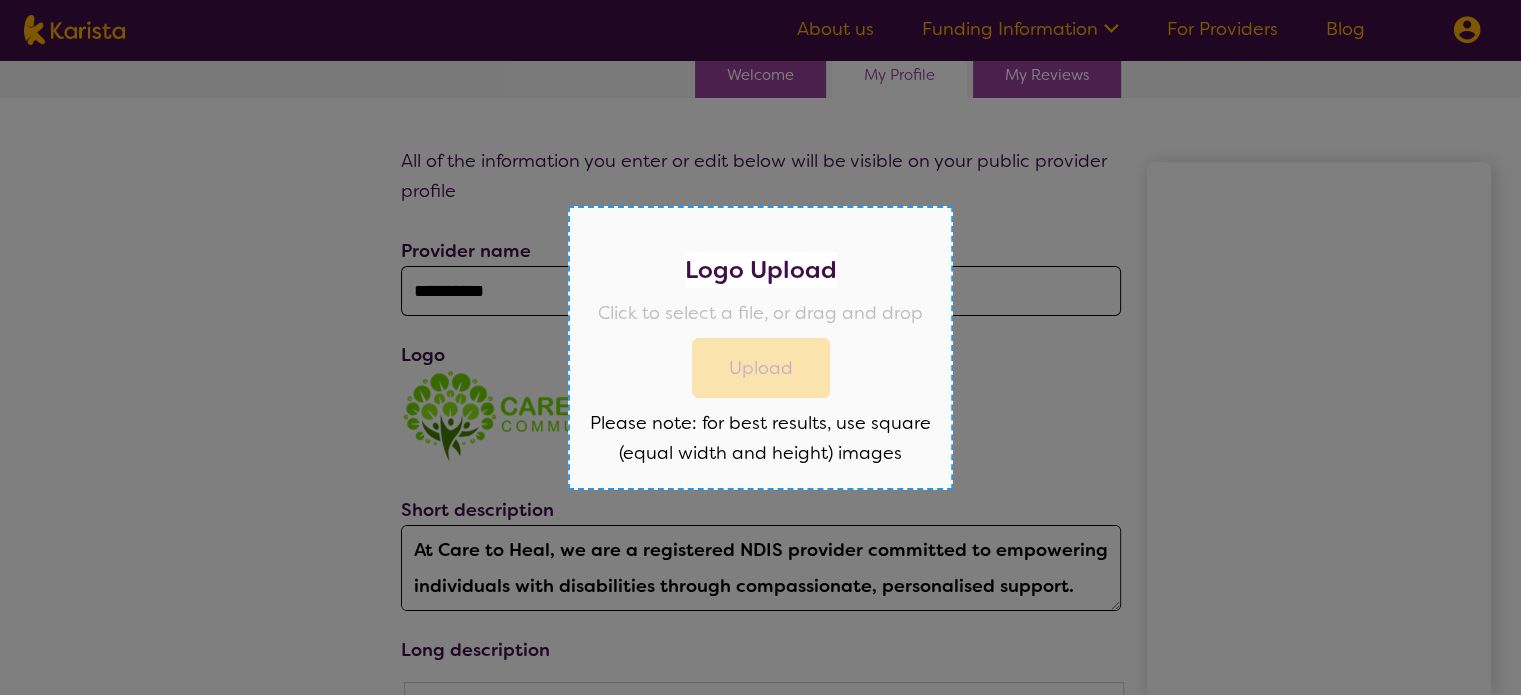 click on "Logo Upload Click to select a file, or drag and drop Upload Please note: for best results, use square (equal width and height) images" at bounding box center (760, 348) 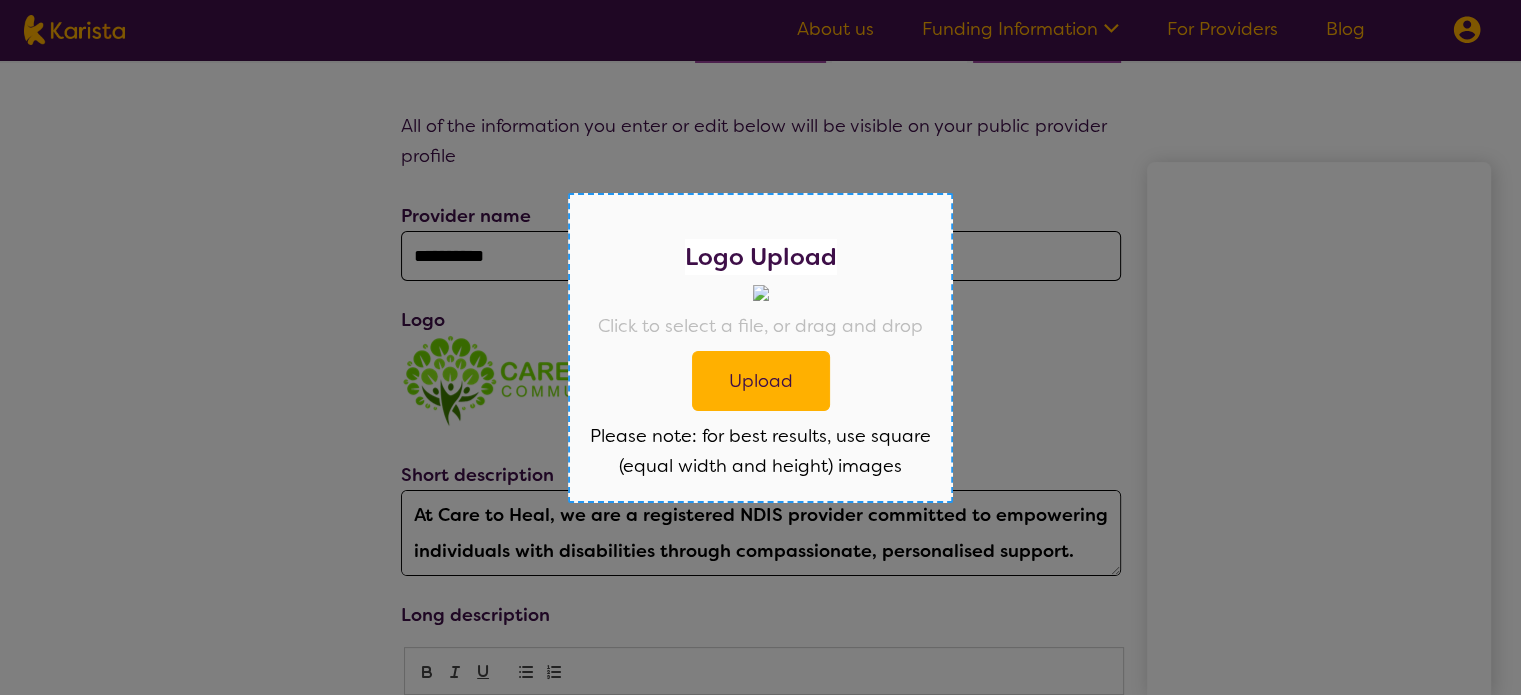 scroll, scrollTop: 200, scrollLeft: 0, axis: vertical 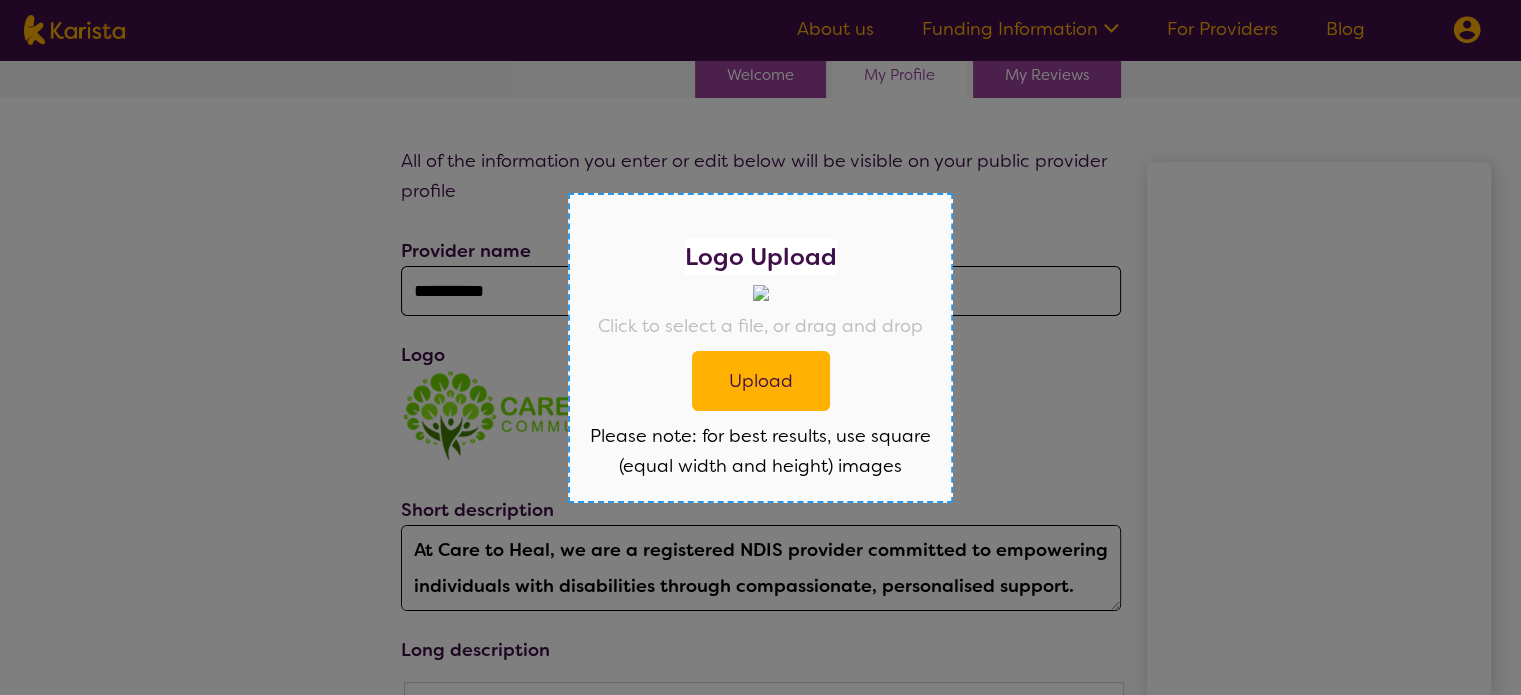 click on "Upload" at bounding box center (761, 381) 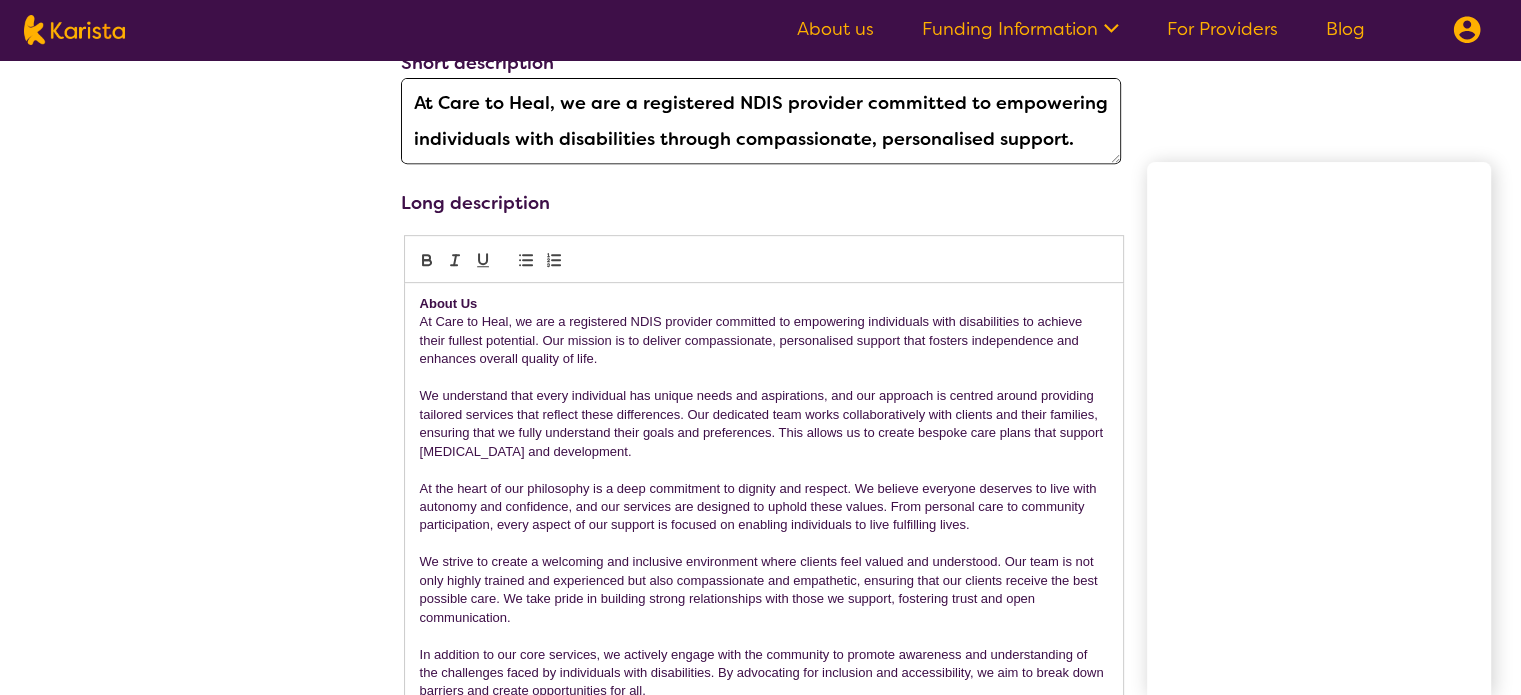 scroll, scrollTop: 800, scrollLeft: 0, axis: vertical 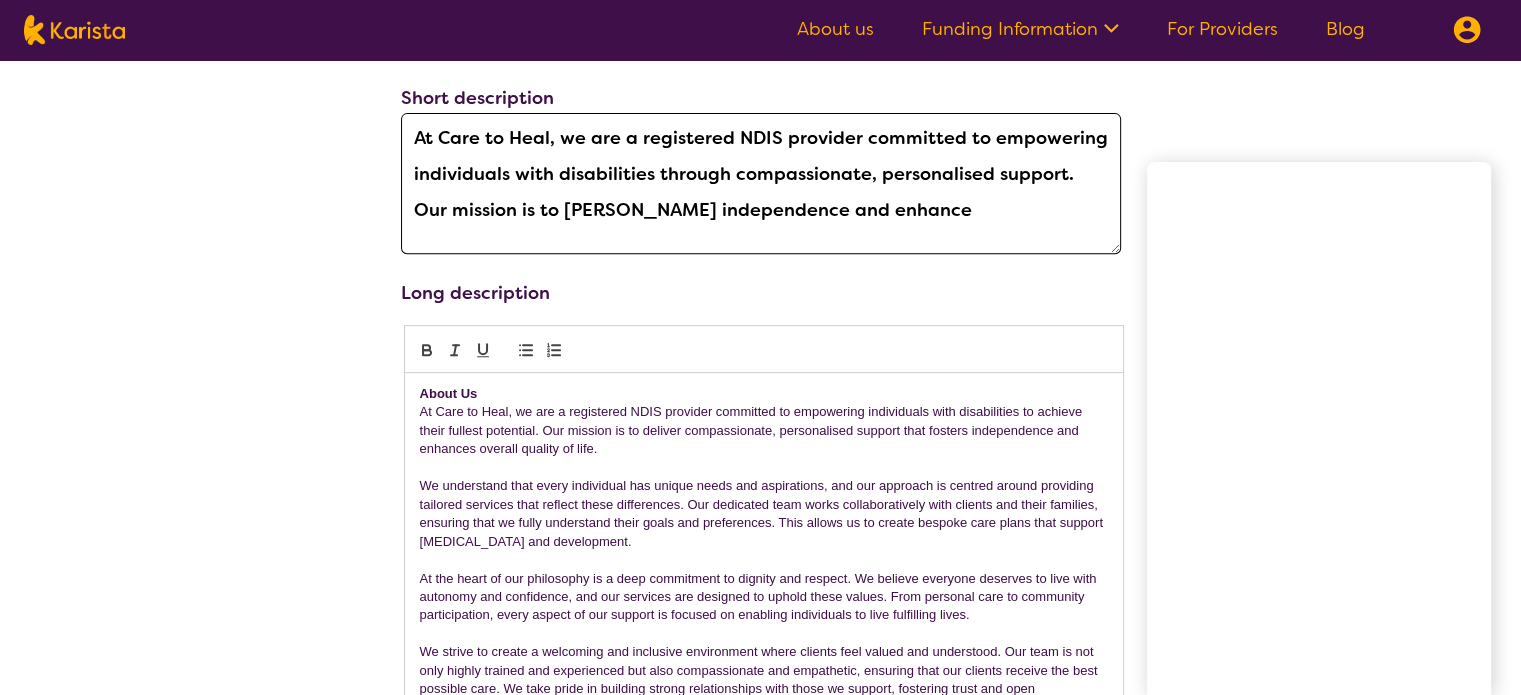 drag, startPoint x: 1111, startPoint y: 195, endPoint x: 1108, endPoint y: 247, distance: 52.086468 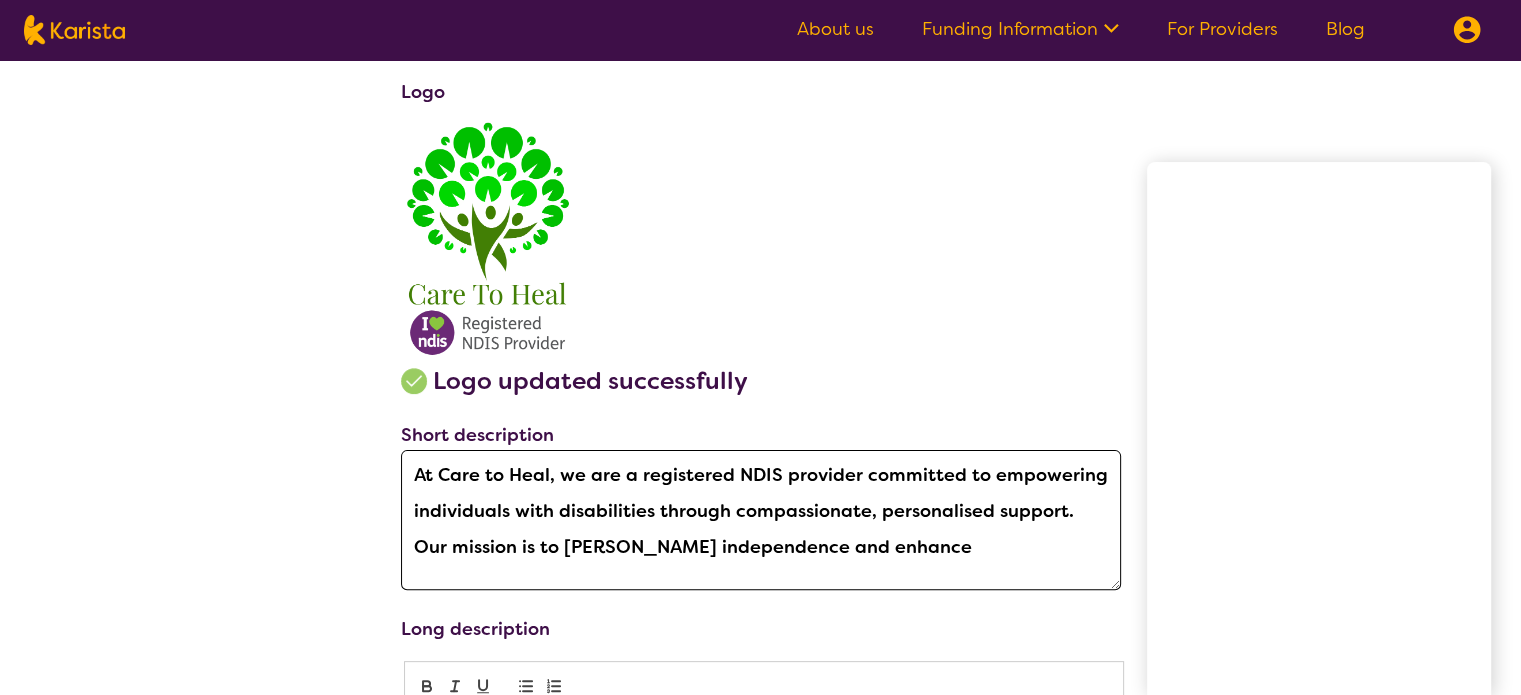 scroll, scrollTop: 500, scrollLeft: 0, axis: vertical 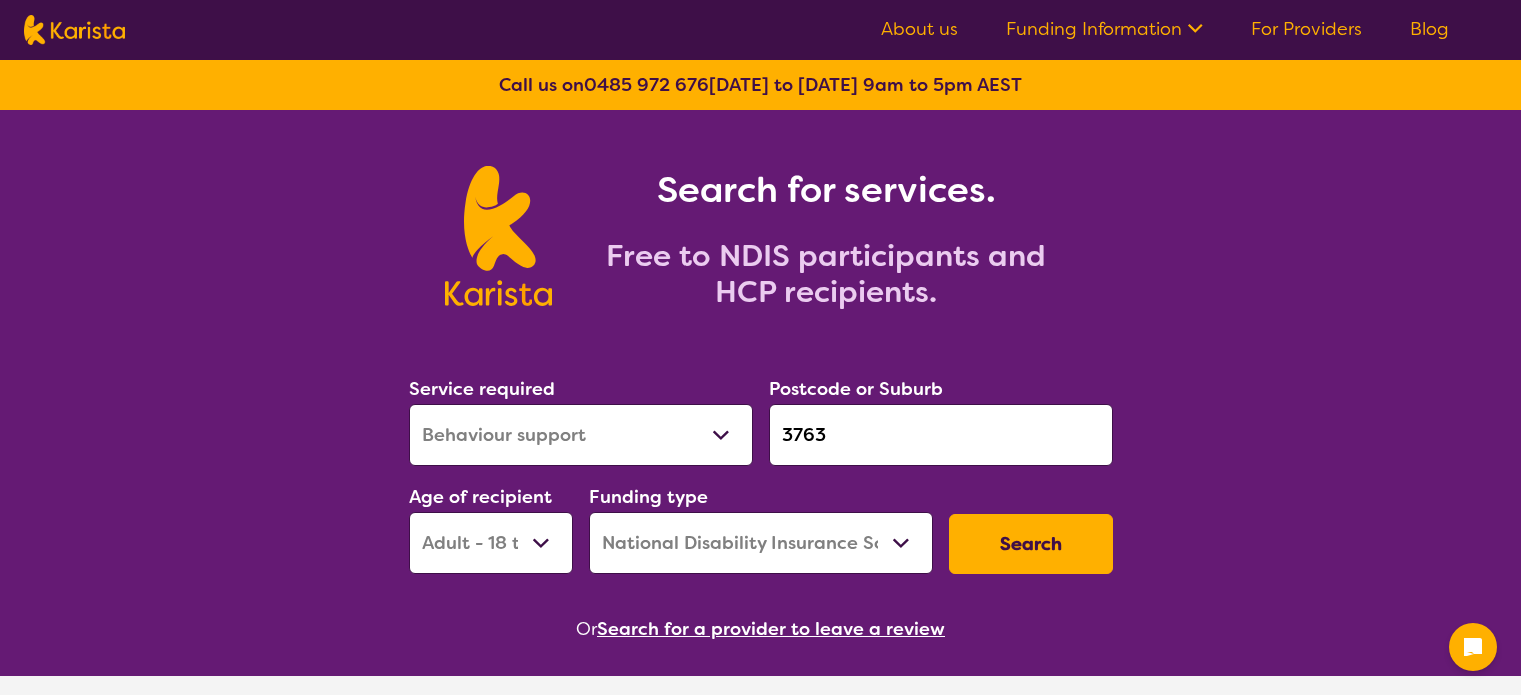 select on "Behaviour support" 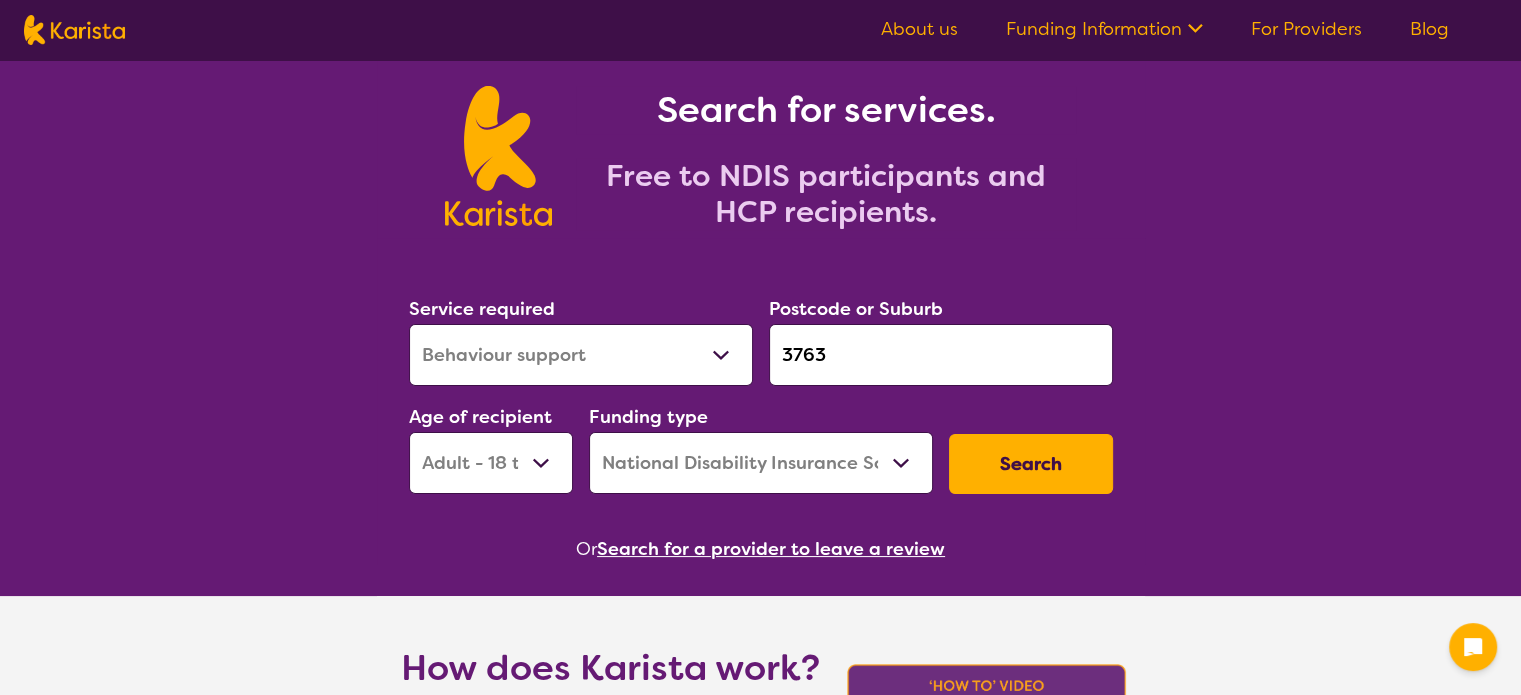scroll, scrollTop: 200, scrollLeft: 0, axis: vertical 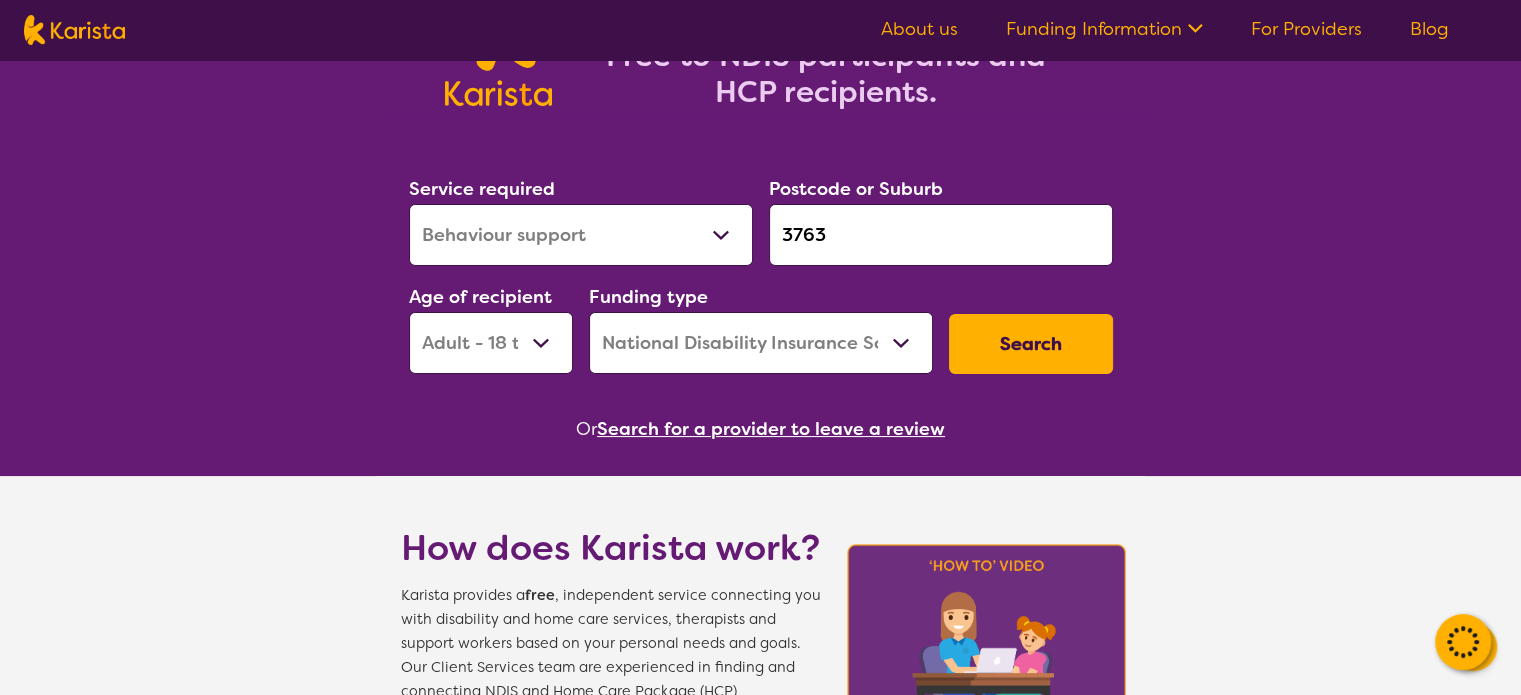 click on "Allied Health Assistant Assessment (ADHD or Autism) Behaviour support Counselling Dietitian Domestic and home help Employment Support Exercise physiology Home Care Package Provider Key Worker NDIS Plan management NDIS Support Coordination Nursing services Occupational therapy Personal care Physiotherapy Podiatry Psychology Psychosocial Recovery Coach Respite Speech therapy Support worker Supported accommodation" at bounding box center [581, 235] 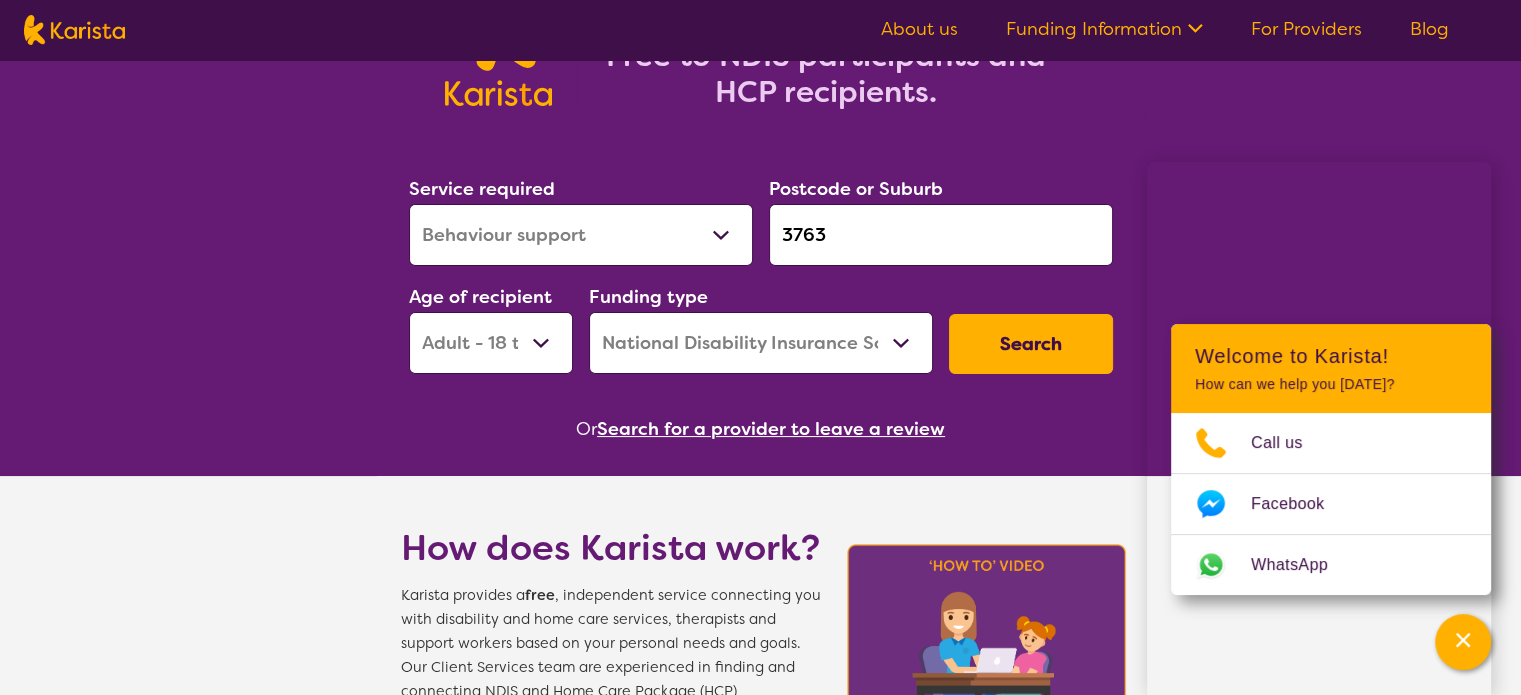 click on "Allied Health Assistant Assessment (ADHD or Autism) Behaviour support Counselling Dietitian Domestic and home help Employment Support Exercise physiology Home Care Package Provider Key Worker NDIS Plan management NDIS Support Coordination Nursing services Occupational therapy Personal care Physiotherapy Podiatry Psychology Psychosocial Recovery Coach Respite Speech therapy Support worker Supported accommodation" at bounding box center [581, 235] 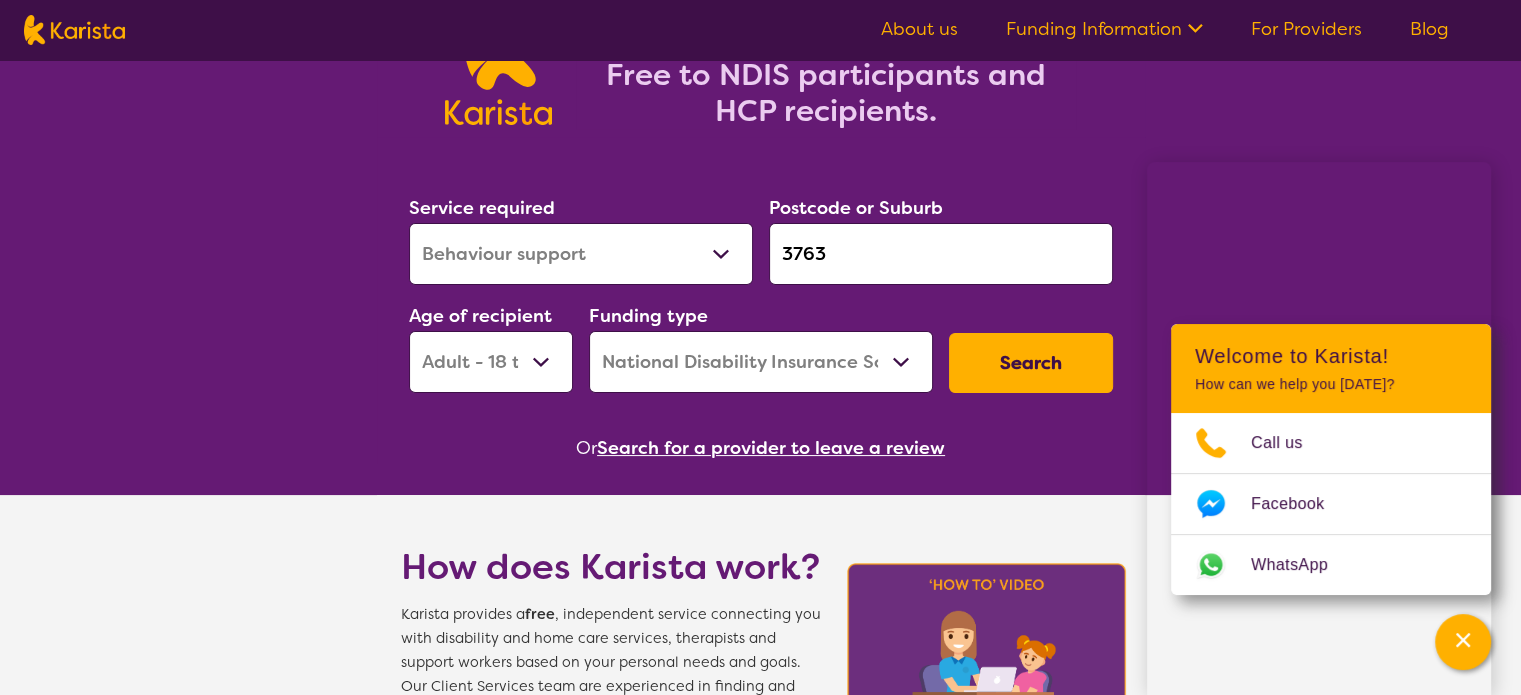 scroll, scrollTop: 200, scrollLeft: 0, axis: vertical 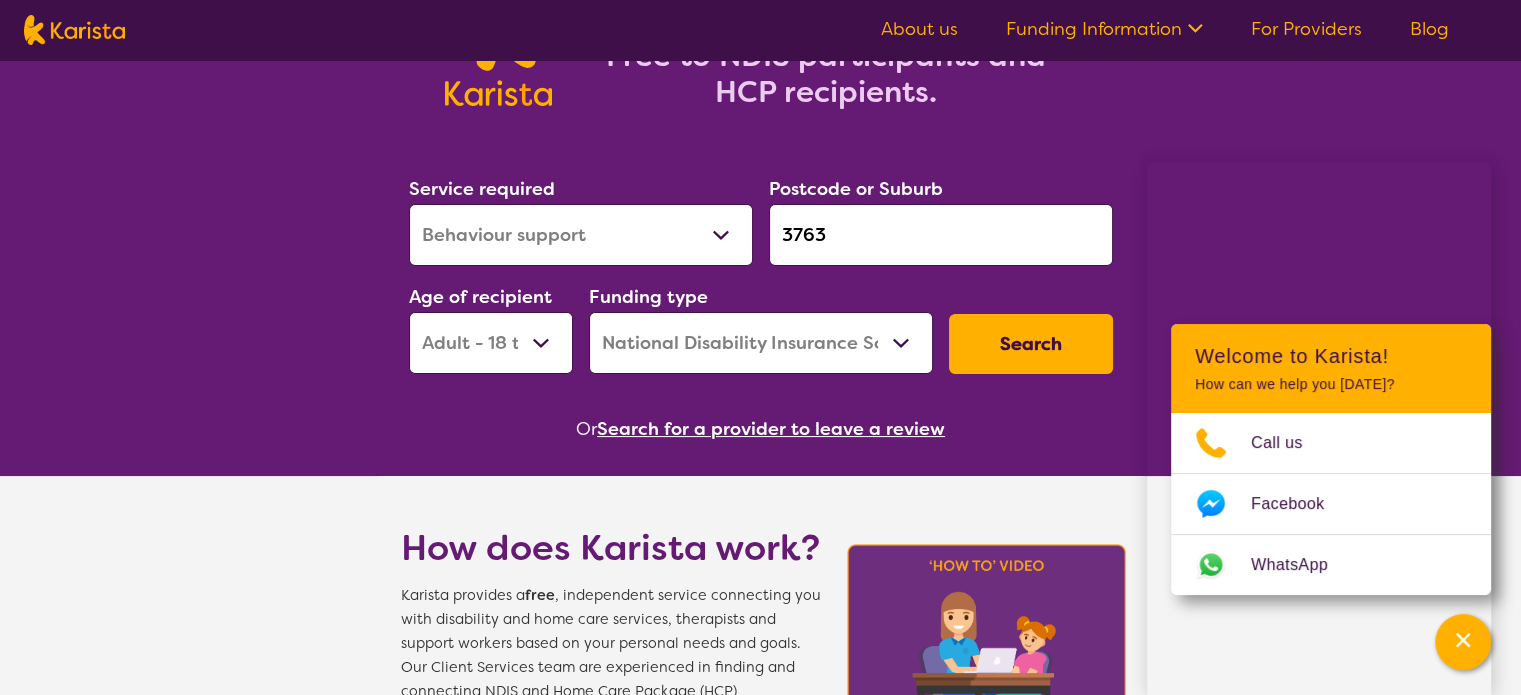 click on "Allied Health Assistant Assessment (ADHD or Autism) Behaviour support Counselling Dietitian Domestic and home help Employment Support Exercise physiology Home Care Package Provider Key Worker NDIS Plan management NDIS Support Coordination Nursing services Occupational therapy Personal care Physiotherapy Podiatry Psychology Psychosocial Recovery Coach Respite Speech therapy Support worker Supported accommodation" at bounding box center (581, 235) 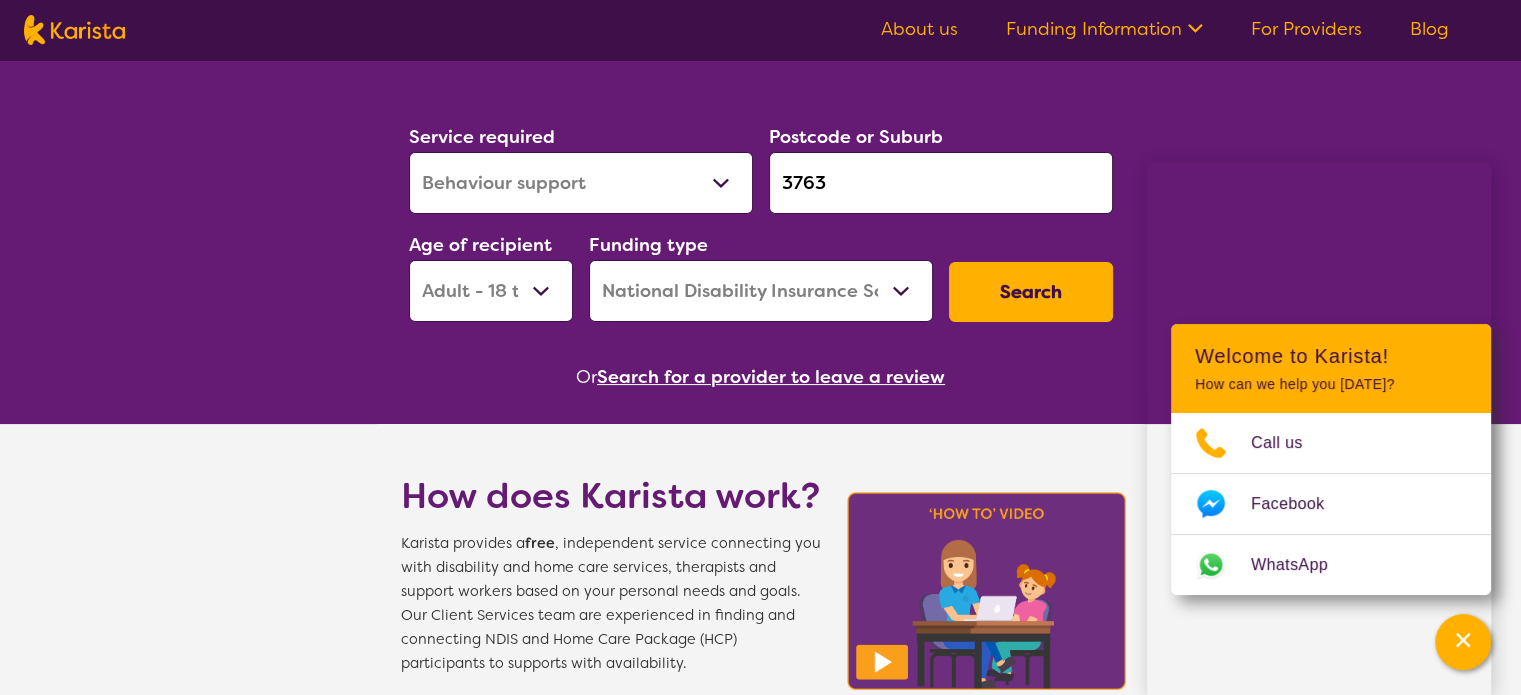 scroll, scrollTop: 300, scrollLeft: 0, axis: vertical 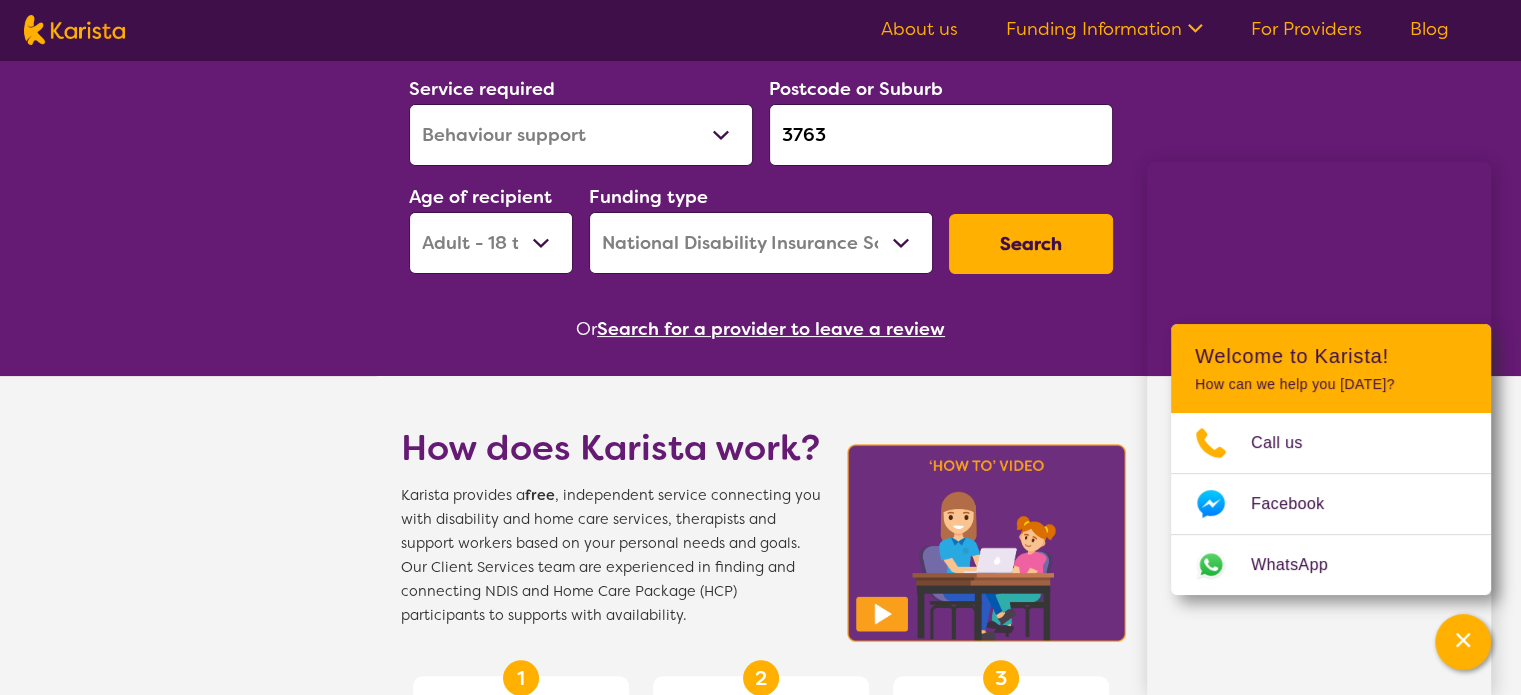 click on "Allied Health Assistant Assessment (ADHD or Autism) Behaviour support Counselling Dietitian Domestic and home help Employment Support Exercise physiology Home Care Package Provider Key Worker NDIS Plan management NDIS Support Coordination Nursing services Occupational therapy Personal care Physiotherapy Podiatry Psychology Psychosocial Recovery Coach Respite Speech therapy Support worker Supported accommodation" at bounding box center (581, 135) 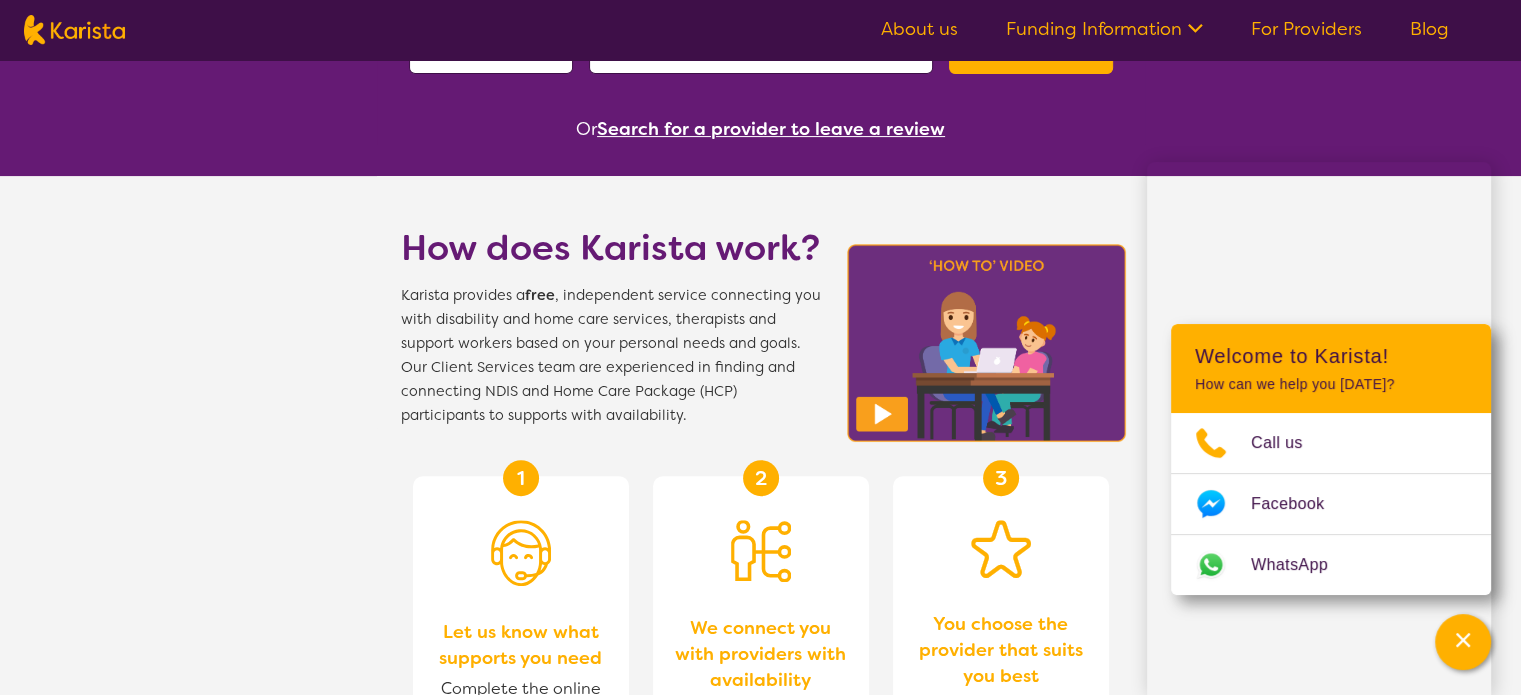 scroll, scrollTop: 400, scrollLeft: 0, axis: vertical 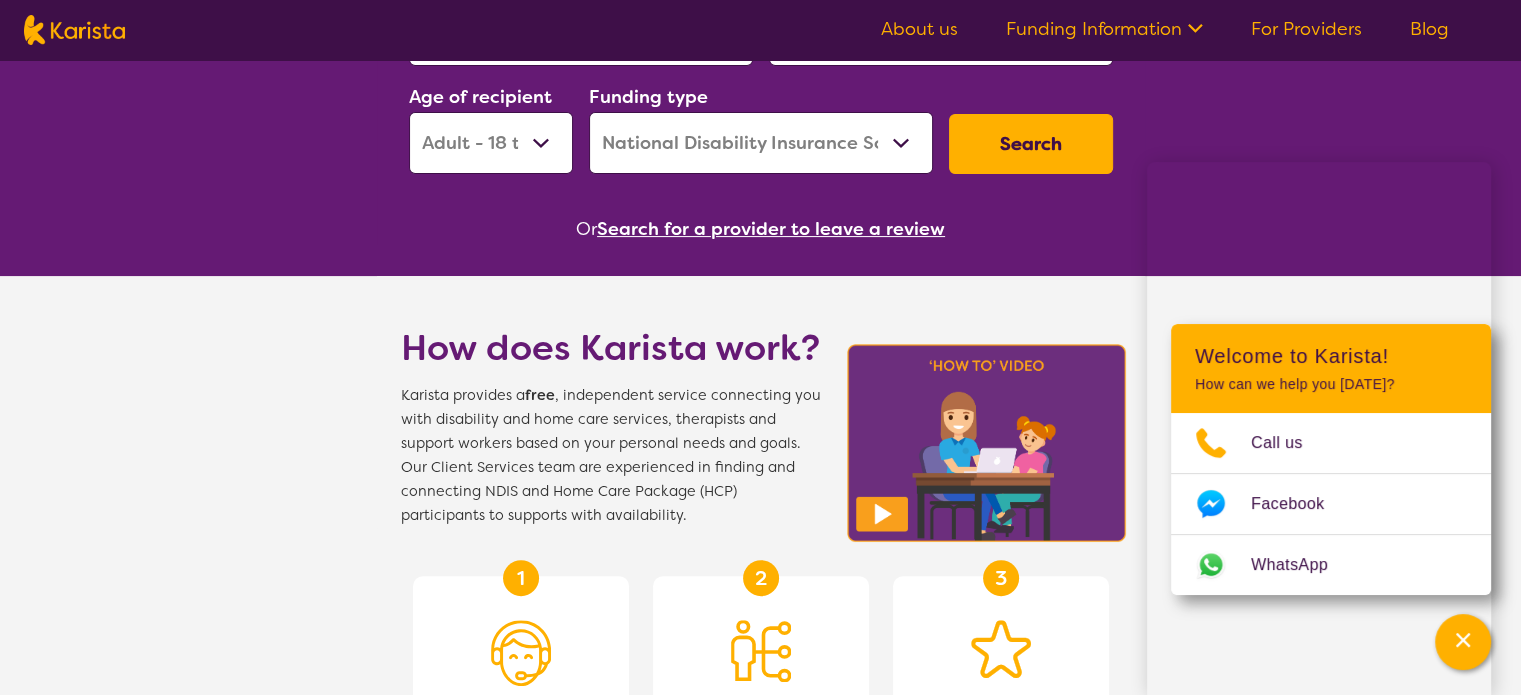 click on "Allied Health Assistant Assessment (ADHD or Autism) Behaviour support Counselling Dietitian Domestic and home help Employment Support Exercise physiology Home Care Package Provider Key Worker NDIS Plan management NDIS Support Coordination Nursing services Occupational therapy Personal care Physiotherapy Podiatry Psychology Psychosocial Recovery Coach Respite Speech therapy Support worker Supported accommodation" at bounding box center (581, 35) 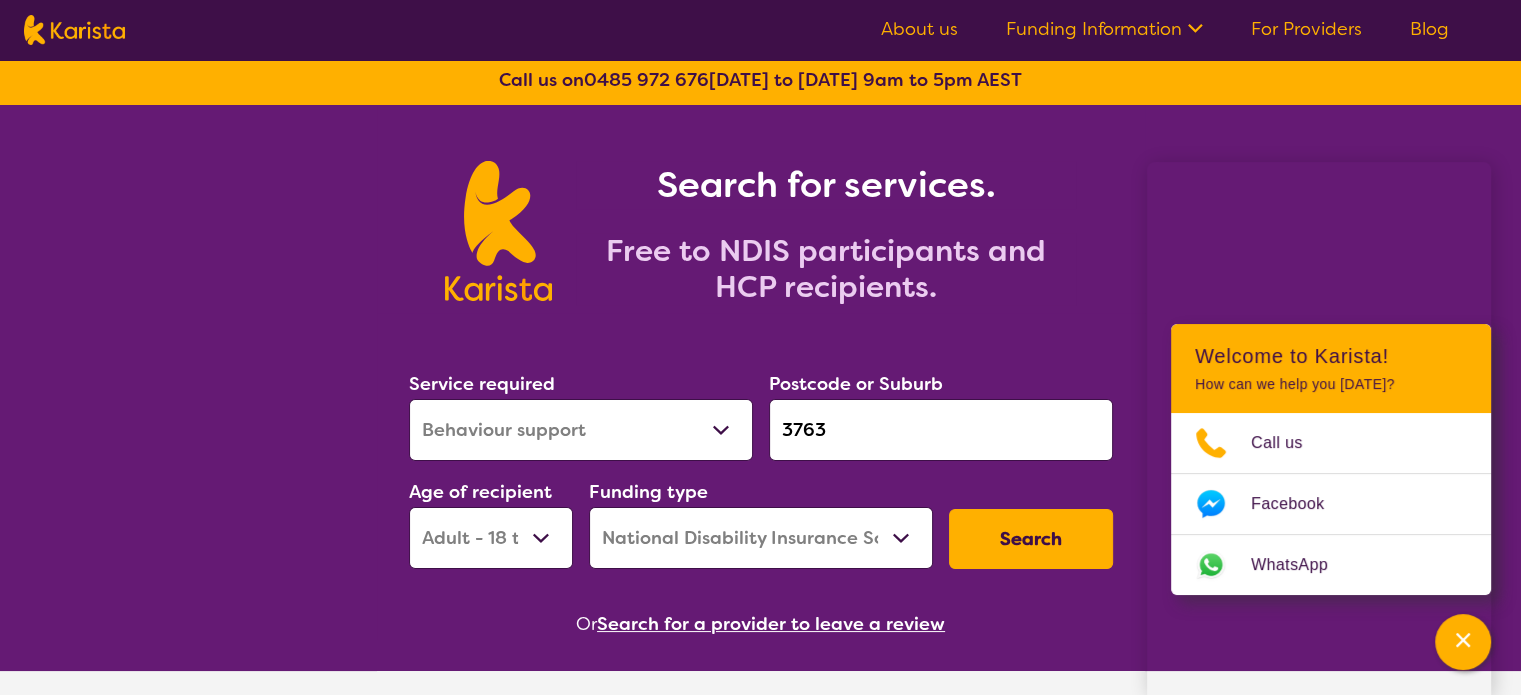 scroll, scrollTop: 0, scrollLeft: 0, axis: both 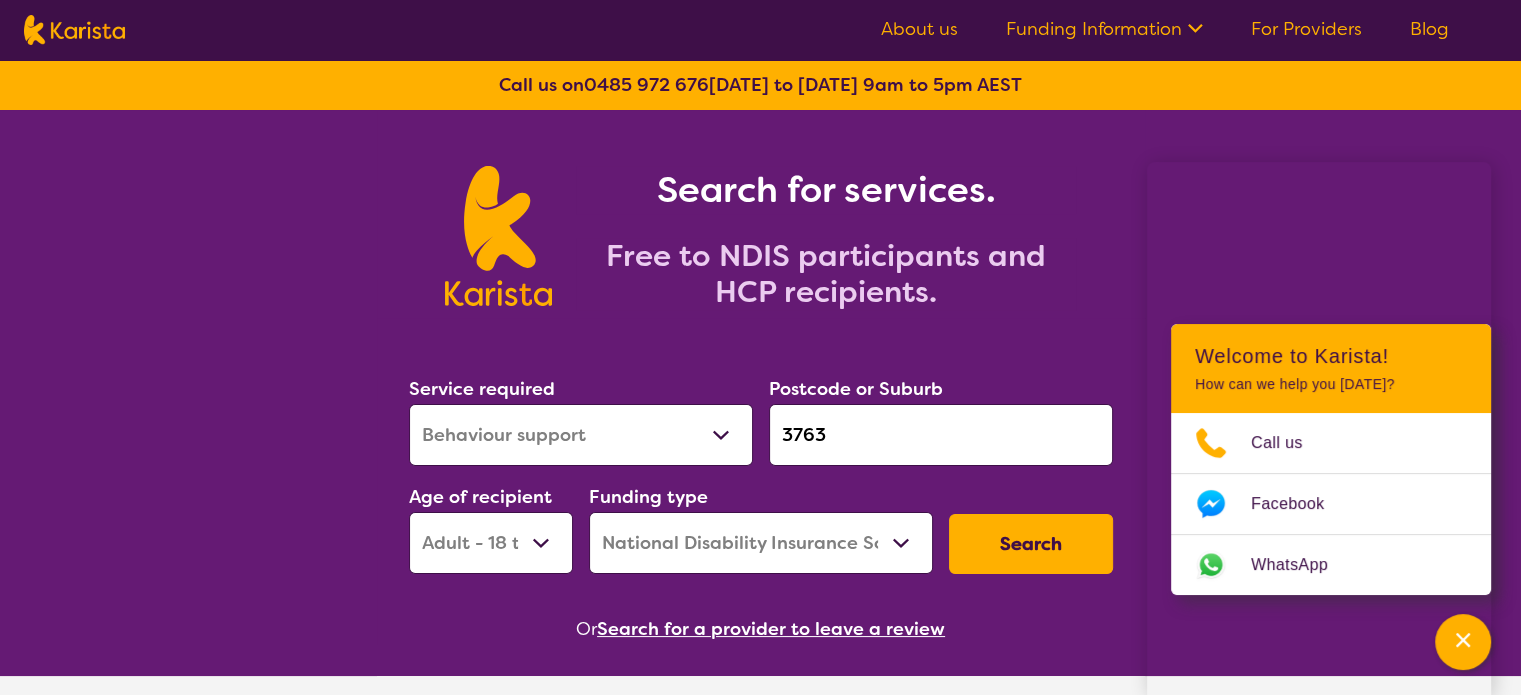 click on "For Providers" at bounding box center (1306, 29) 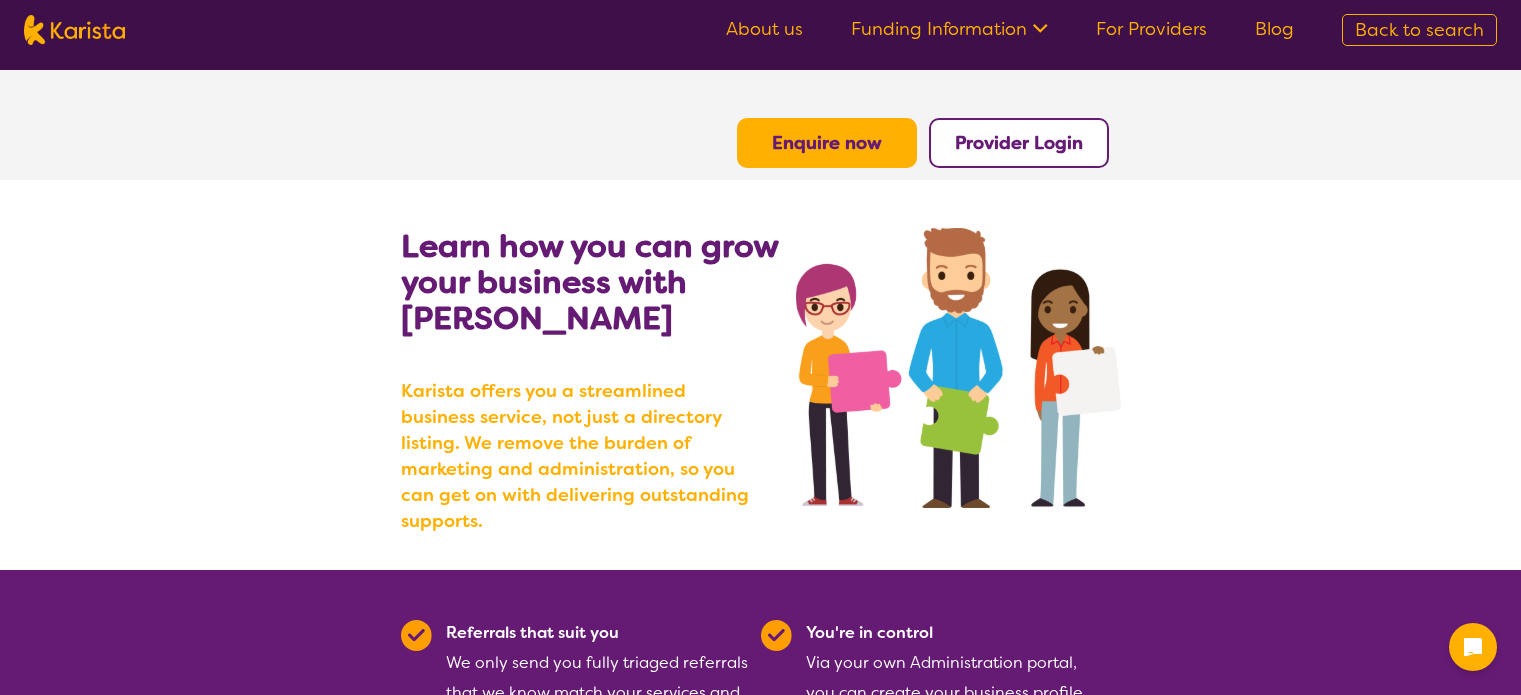 scroll, scrollTop: 0, scrollLeft: 0, axis: both 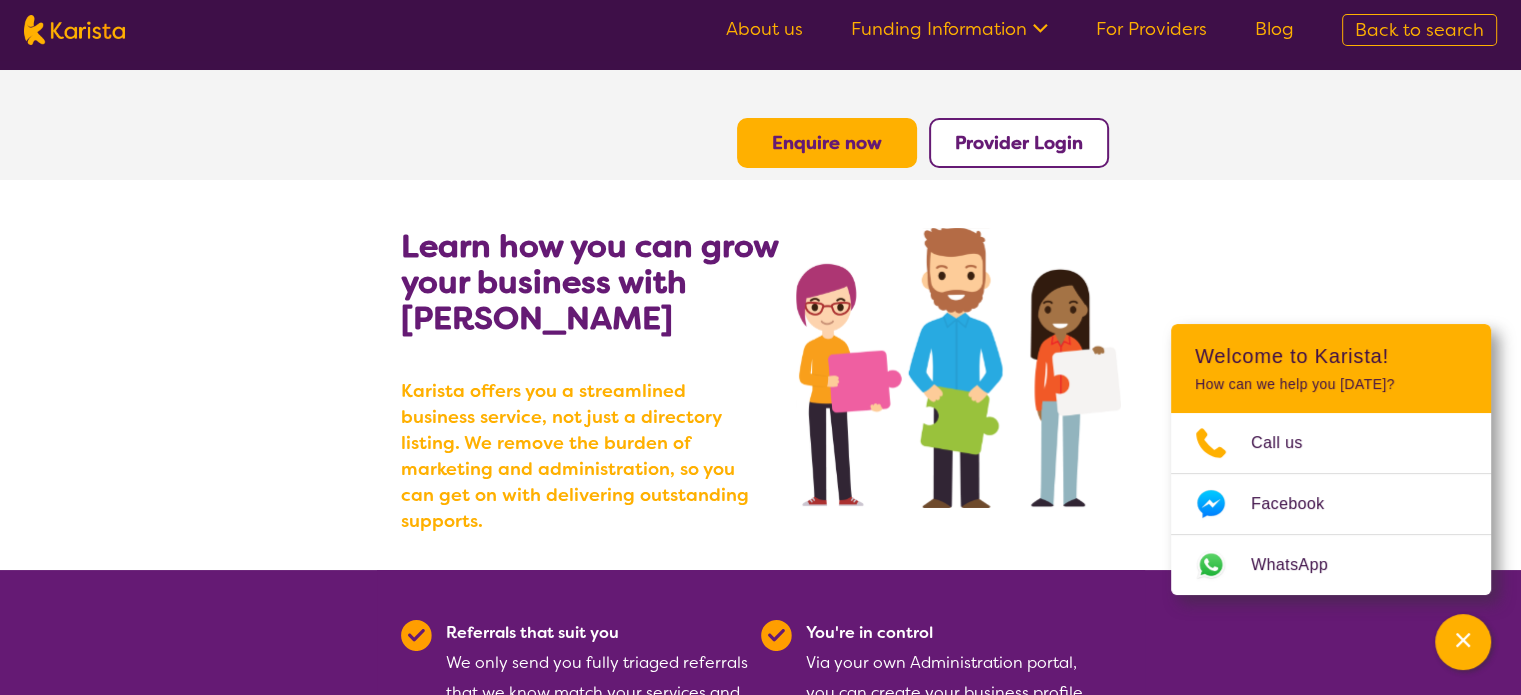 click at bounding box center [1037, 31] 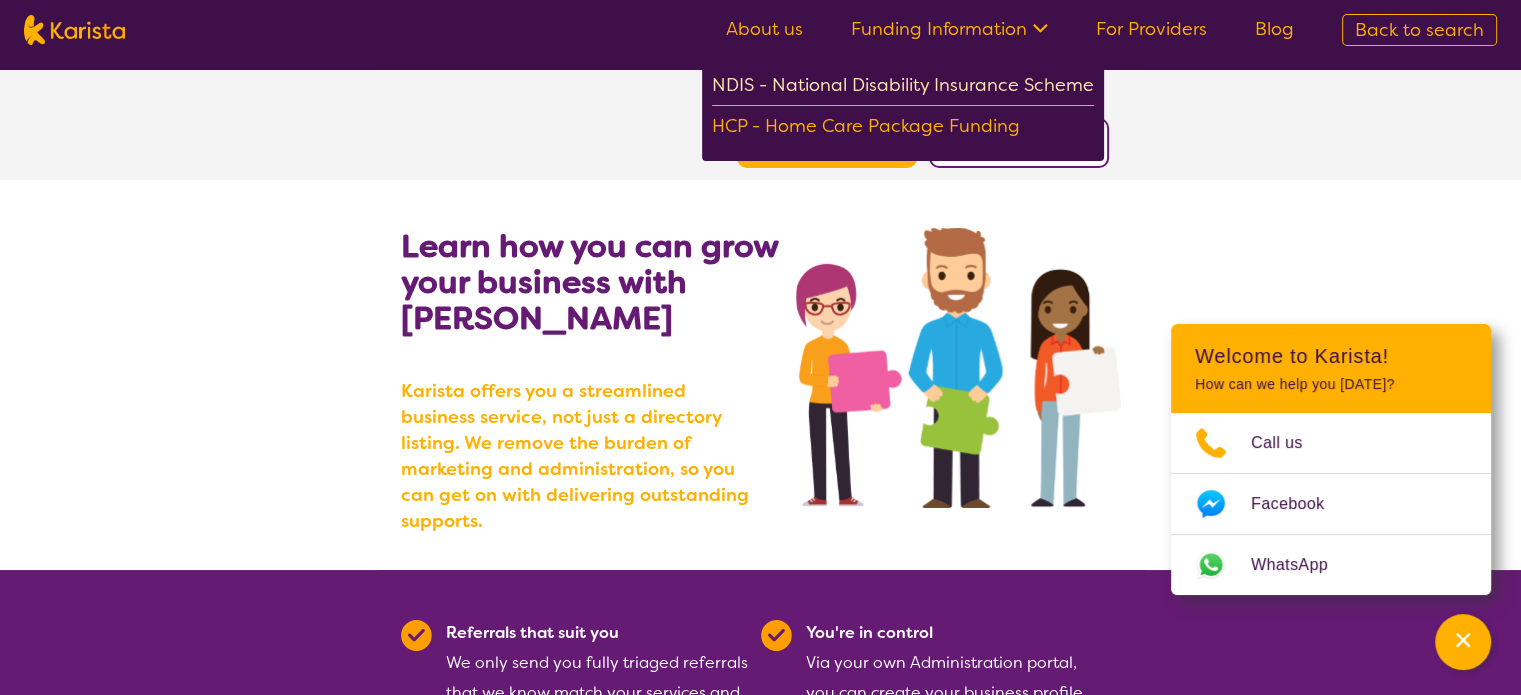 click on "NDIS - National Disability Insurance Scheme" at bounding box center [903, 88] 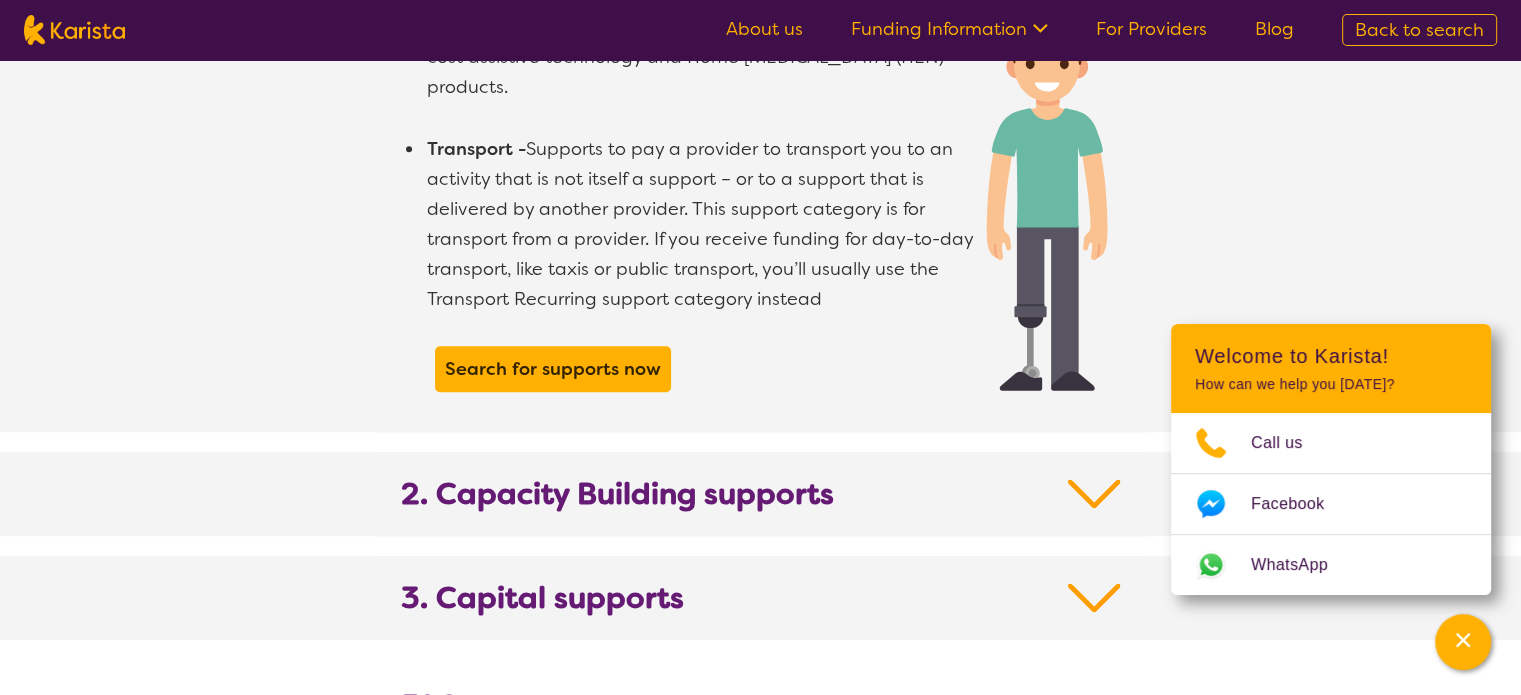 scroll, scrollTop: 1900, scrollLeft: 0, axis: vertical 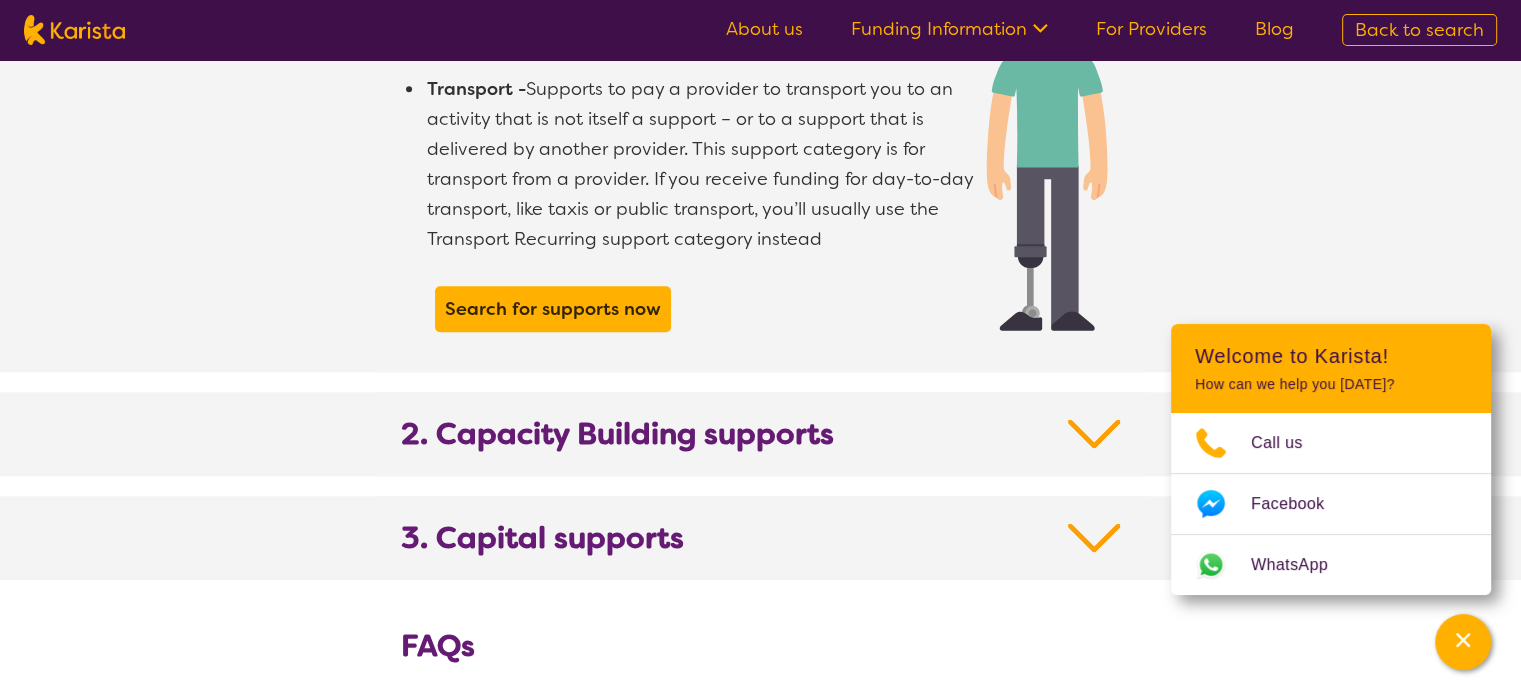 click on "2. Capacity Building supports" at bounding box center (761, 446) 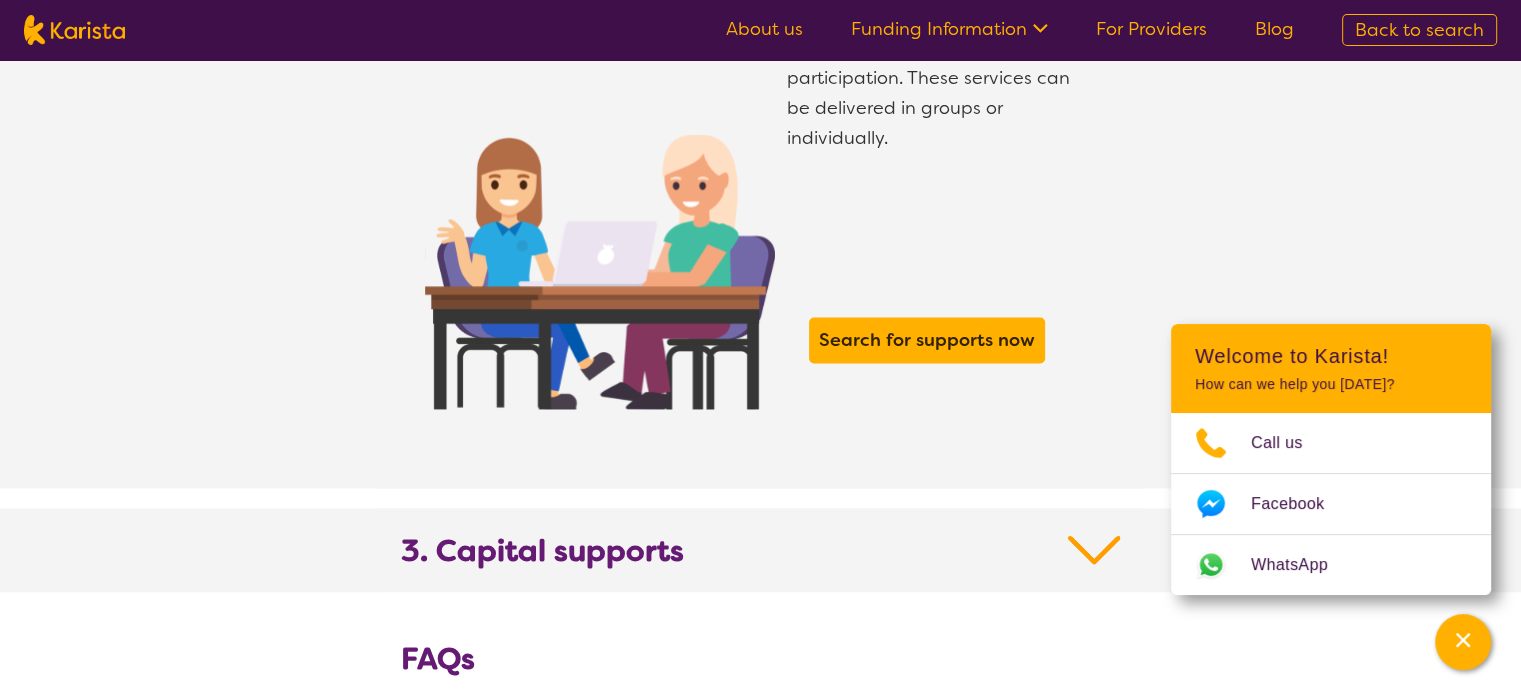 scroll, scrollTop: 3300, scrollLeft: 0, axis: vertical 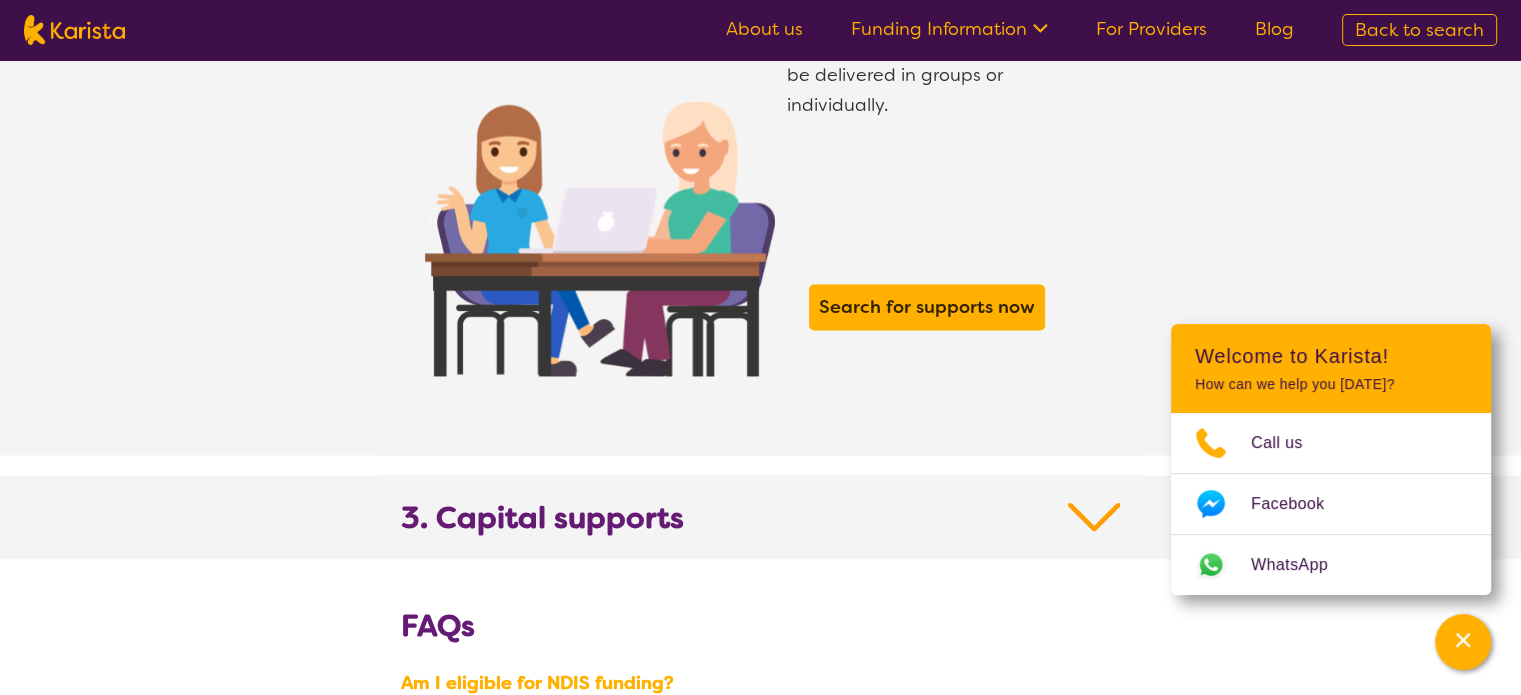 click on "3. Capital supports" at bounding box center (542, 517) 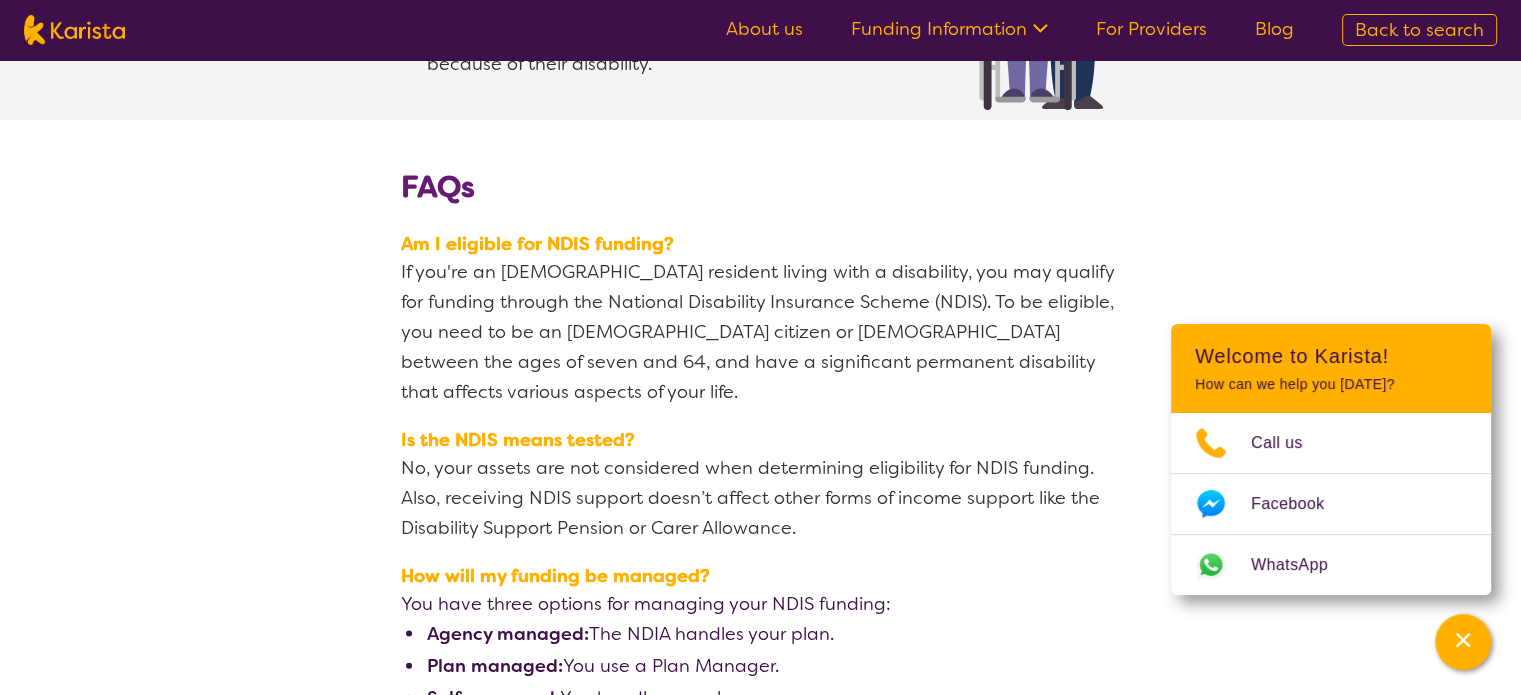 scroll, scrollTop: 3900, scrollLeft: 0, axis: vertical 